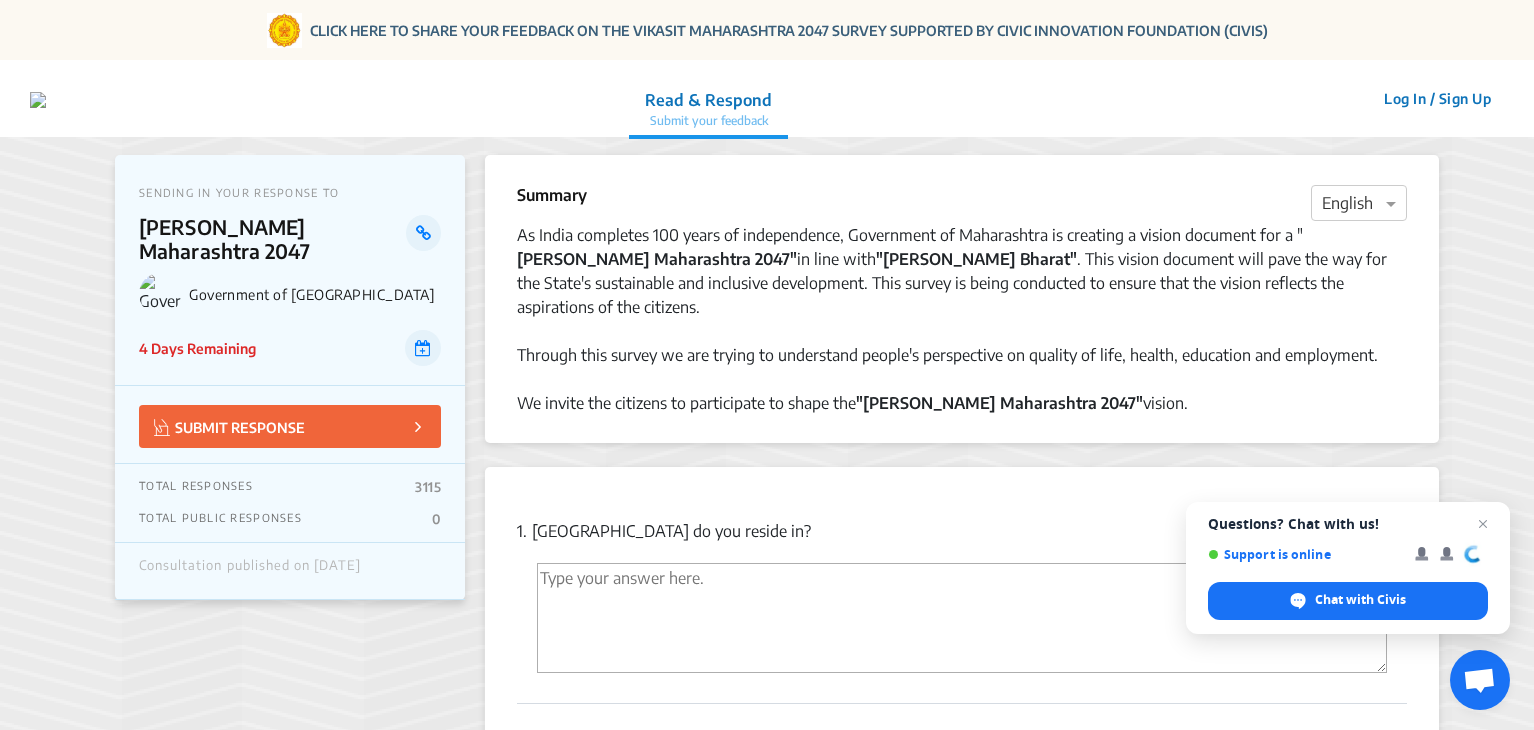 scroll, scrollTop: 0, scrollLeft: 0, axis: both 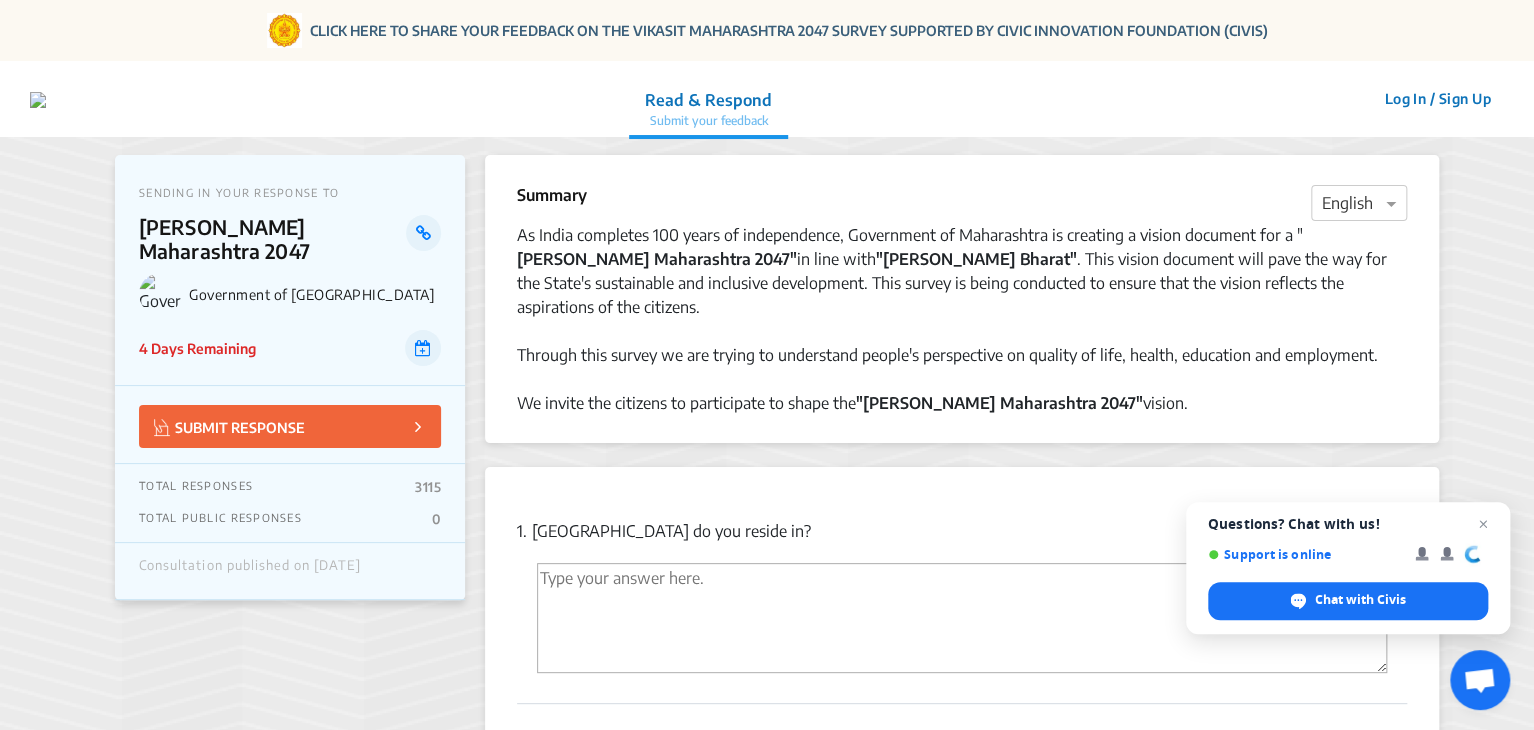 drag, startPoint x: 1480, startPoint y: 525, endPoint x: 1016, endPoint y: 87, distance: 638.07526 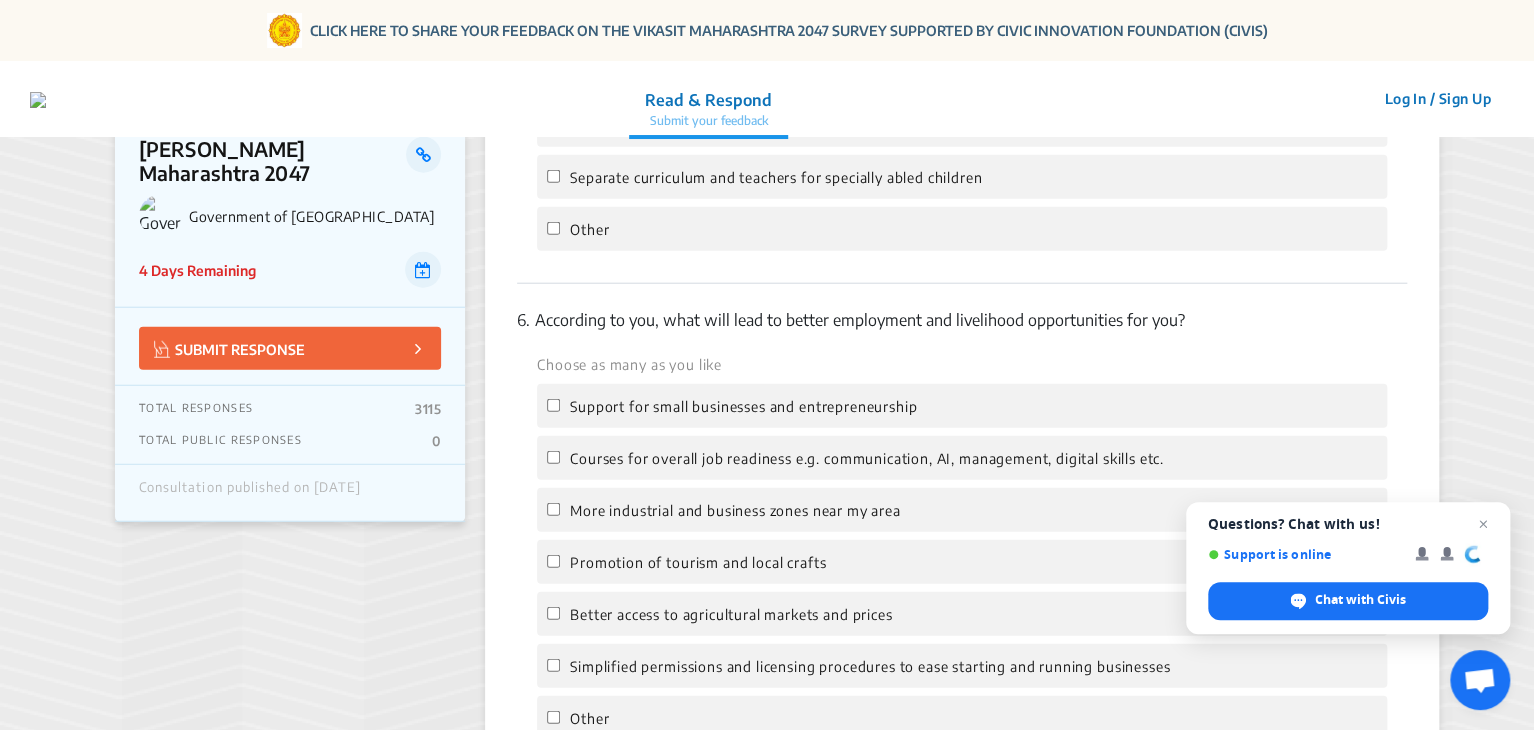 scroll, scrollTop: 2474, scrollLeft: 0, axis: vertical 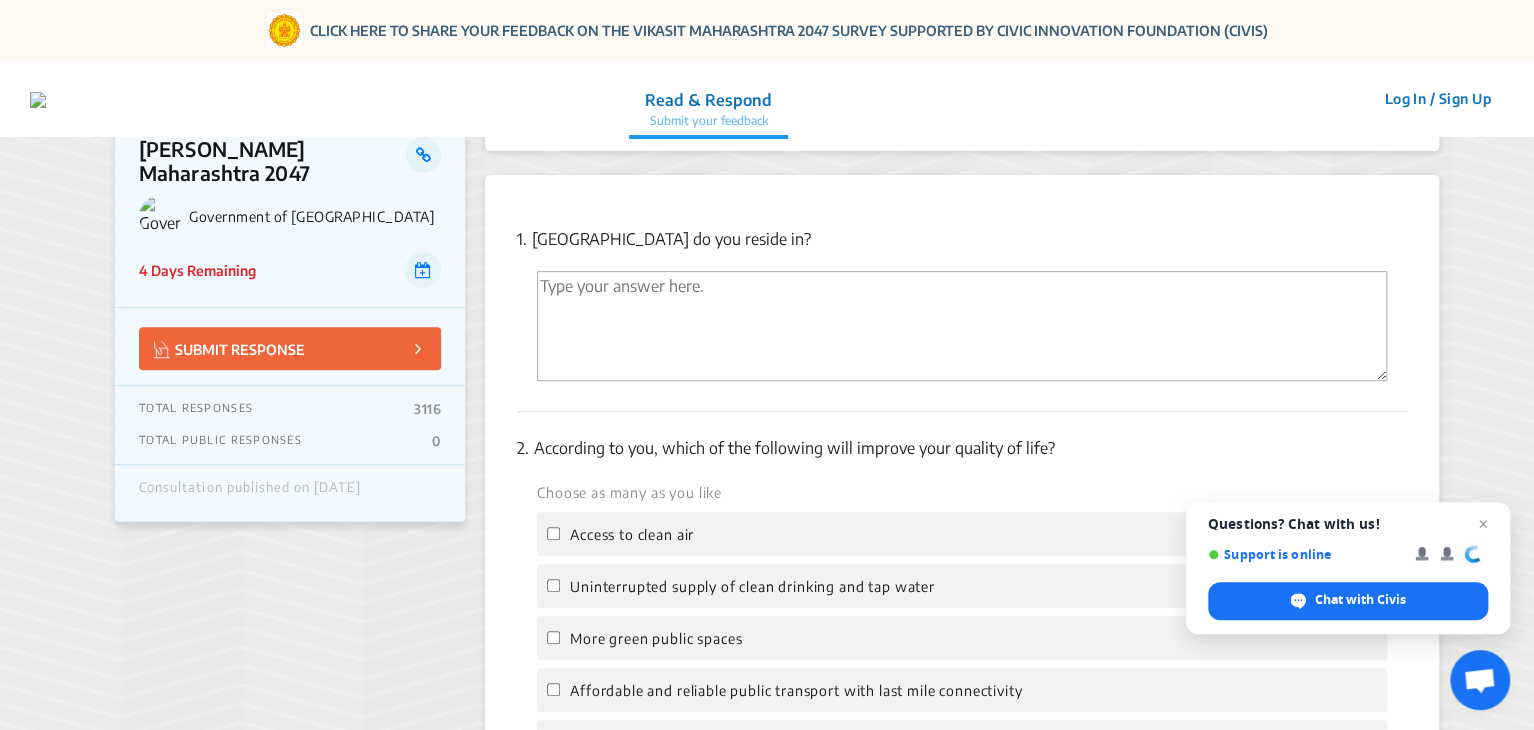 click at bounding box center [962, 326] 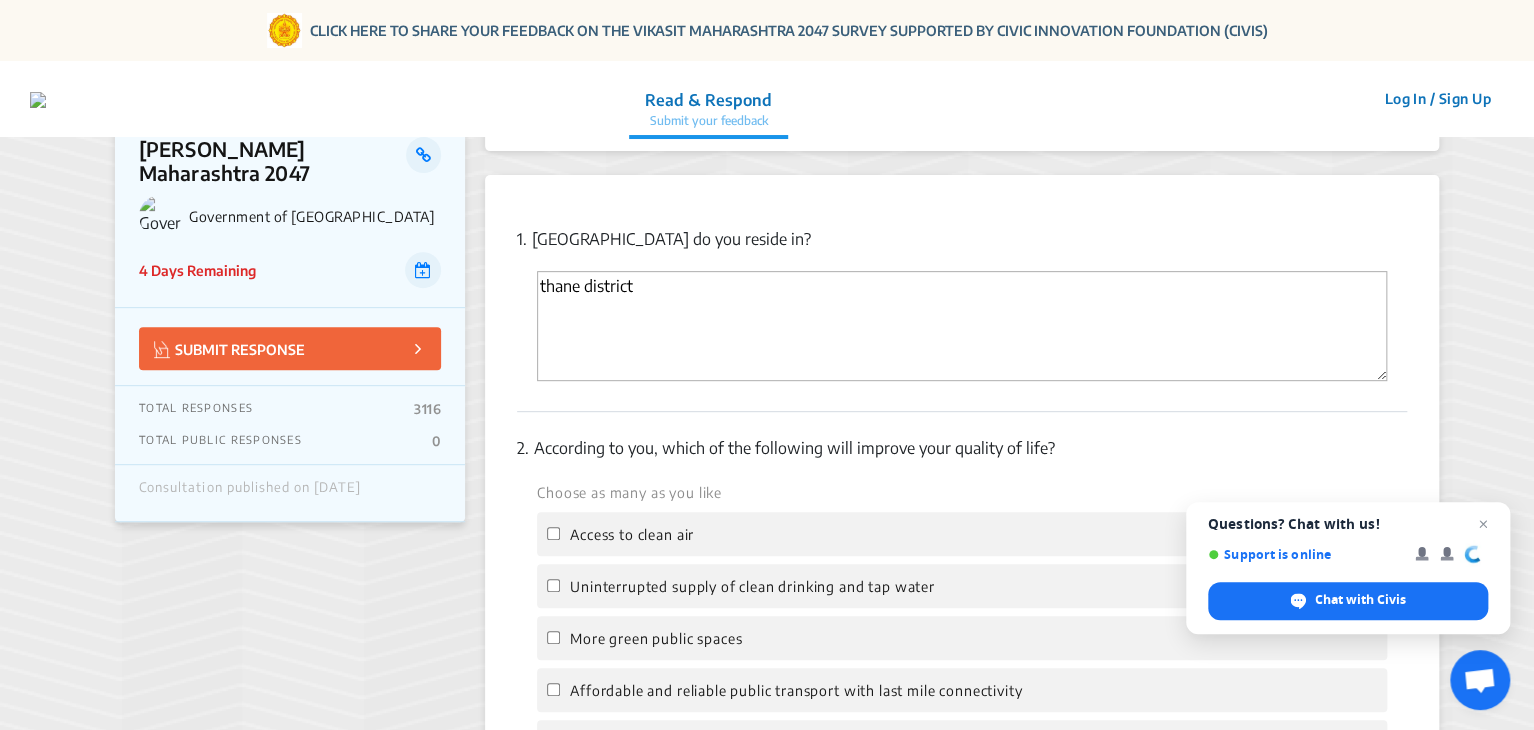 type on "thane district" 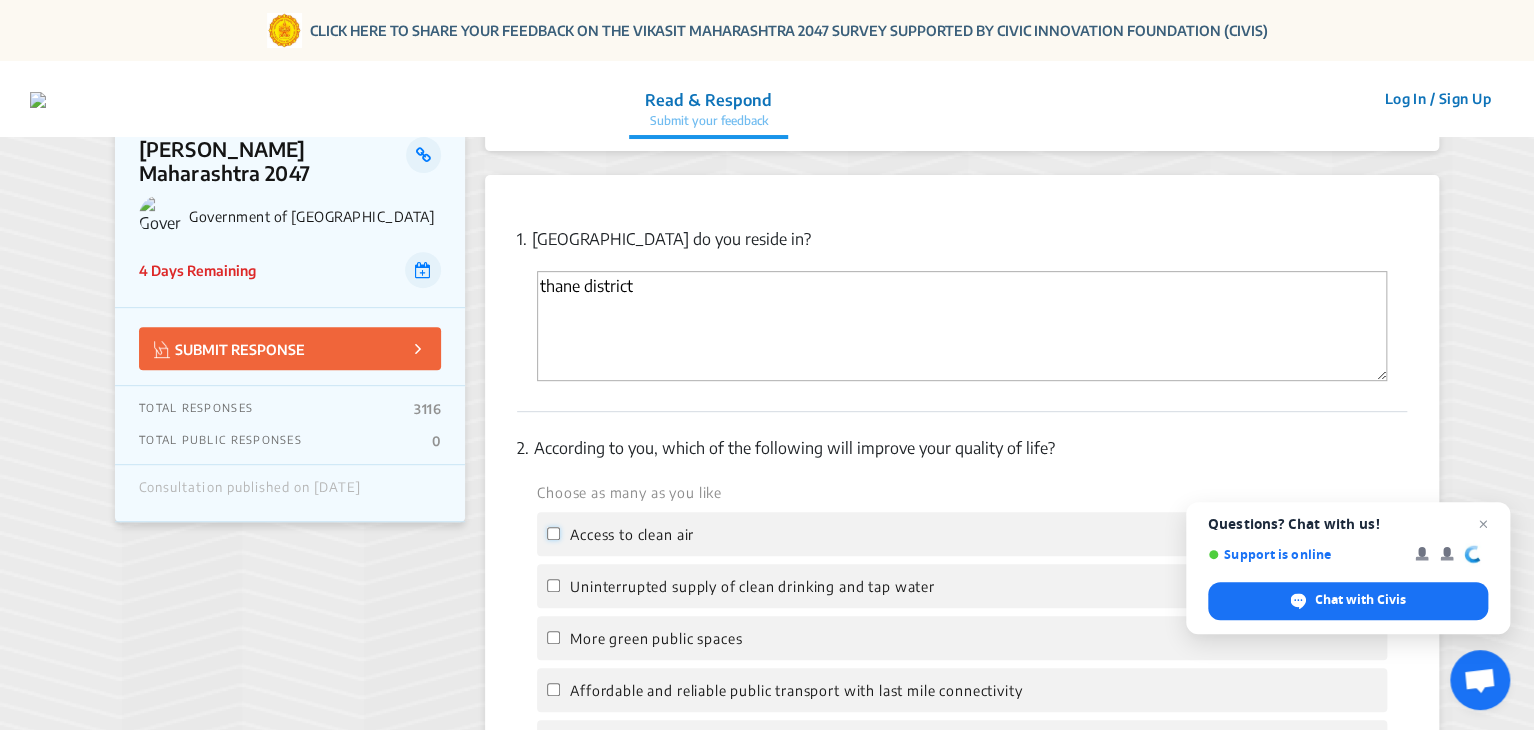 click on "Access to clean air" 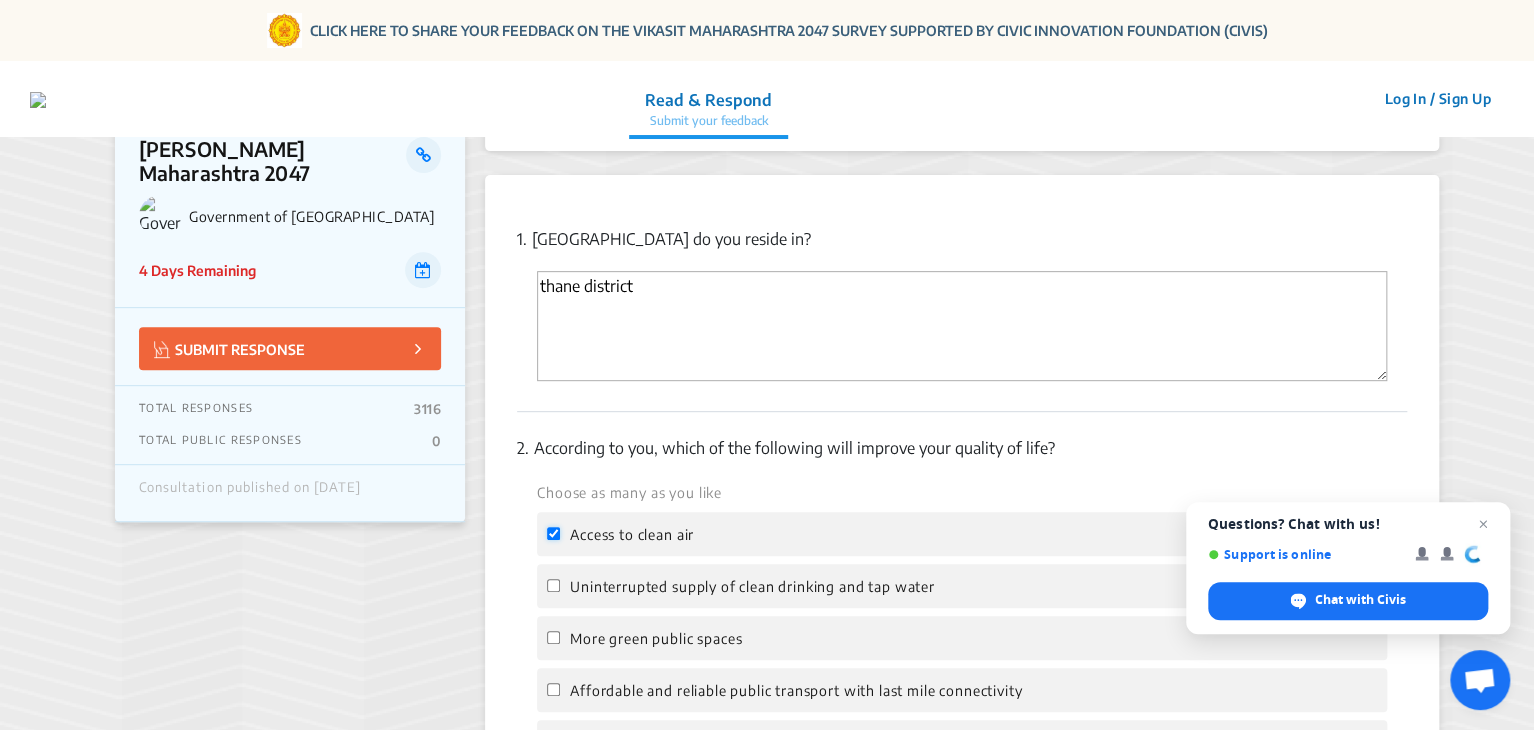 checkbox on "true" 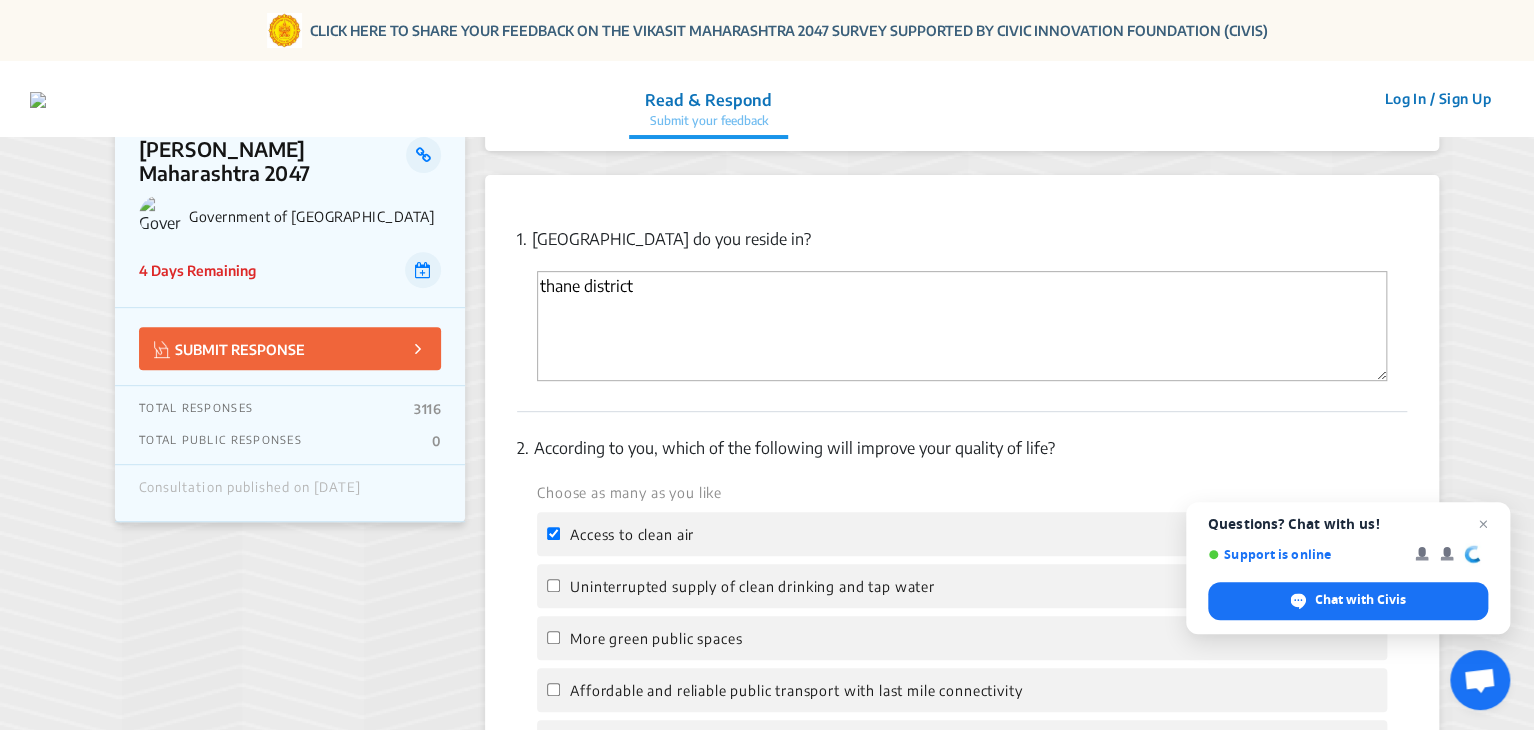 click on "Uninterrupted supply of clean drinking and tap water" 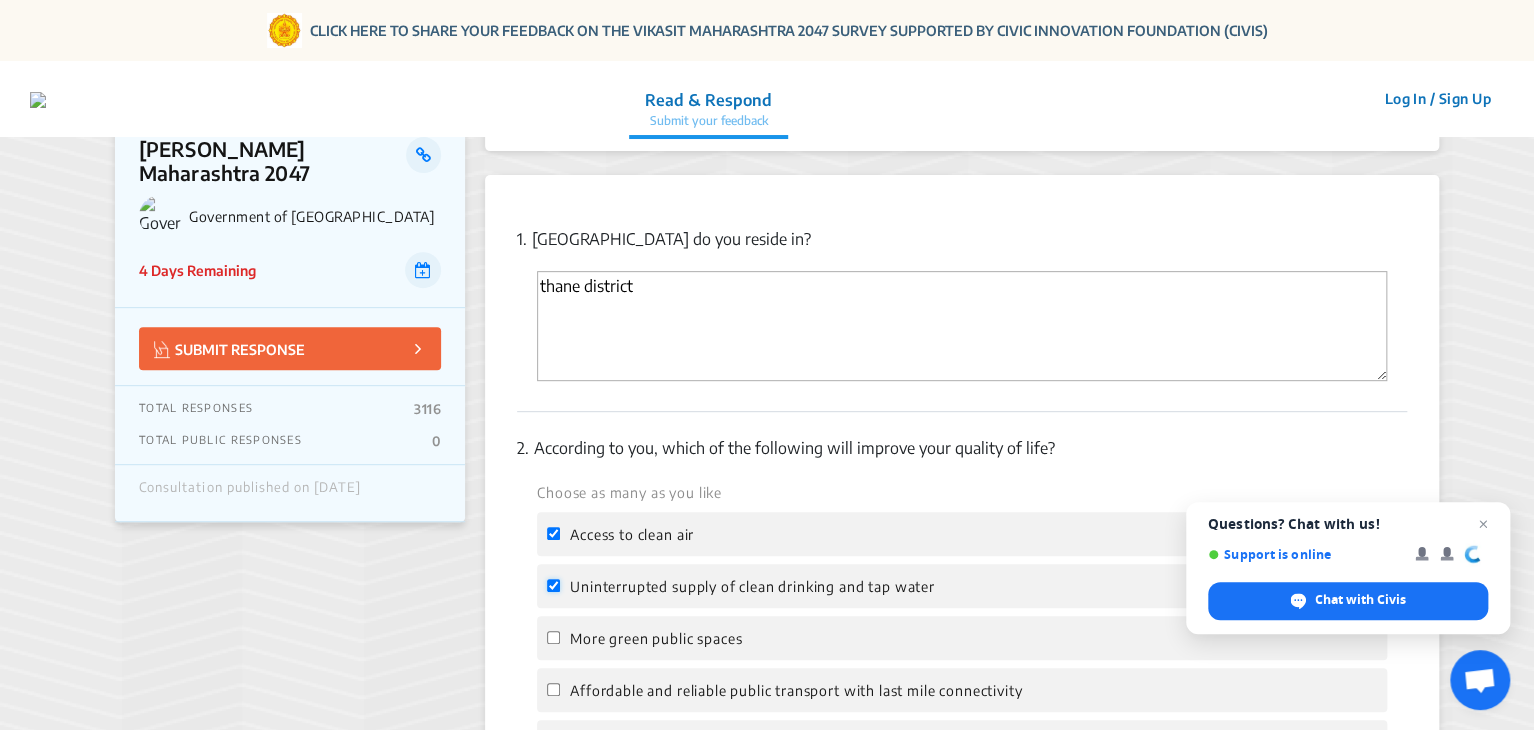 checkbox on "true" 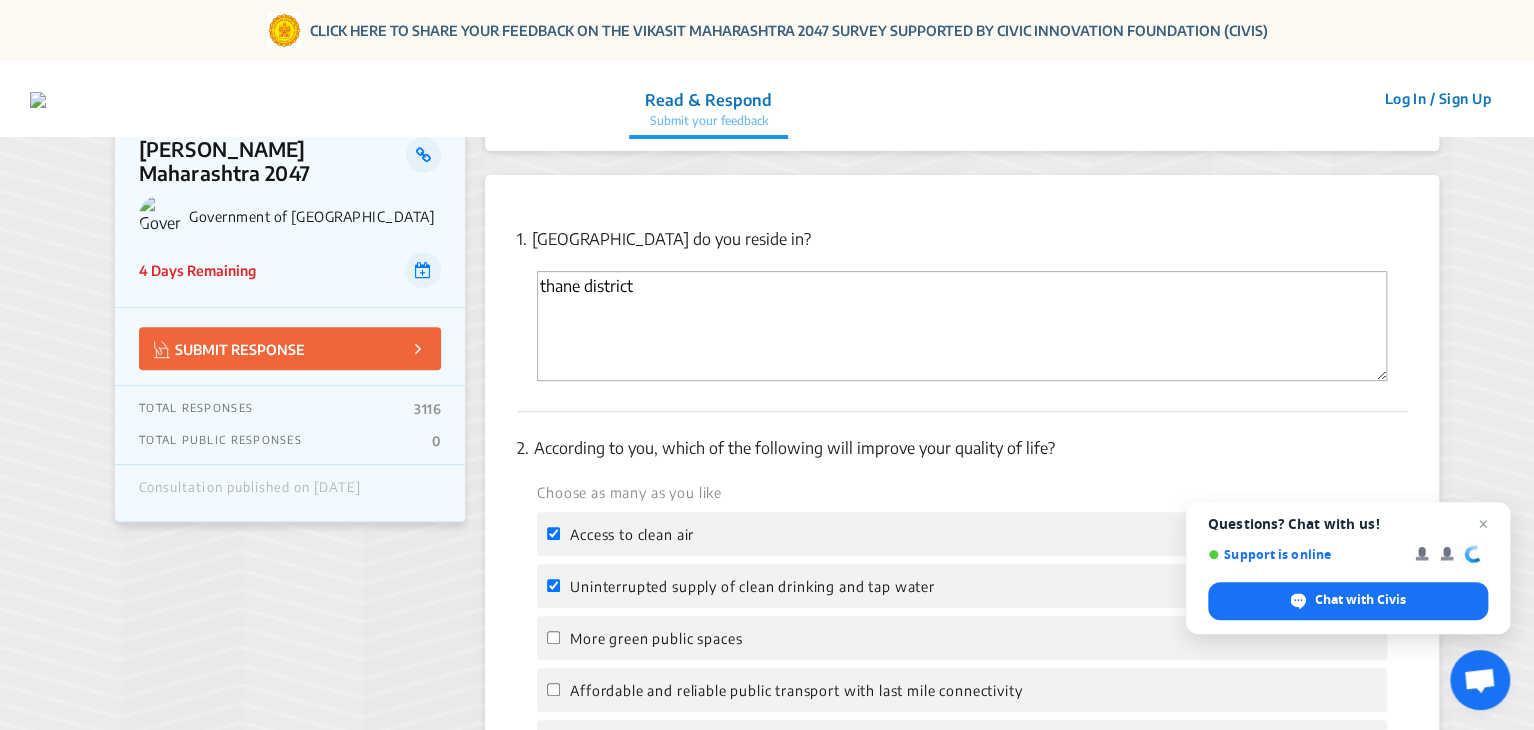 click on "More green public spaces" 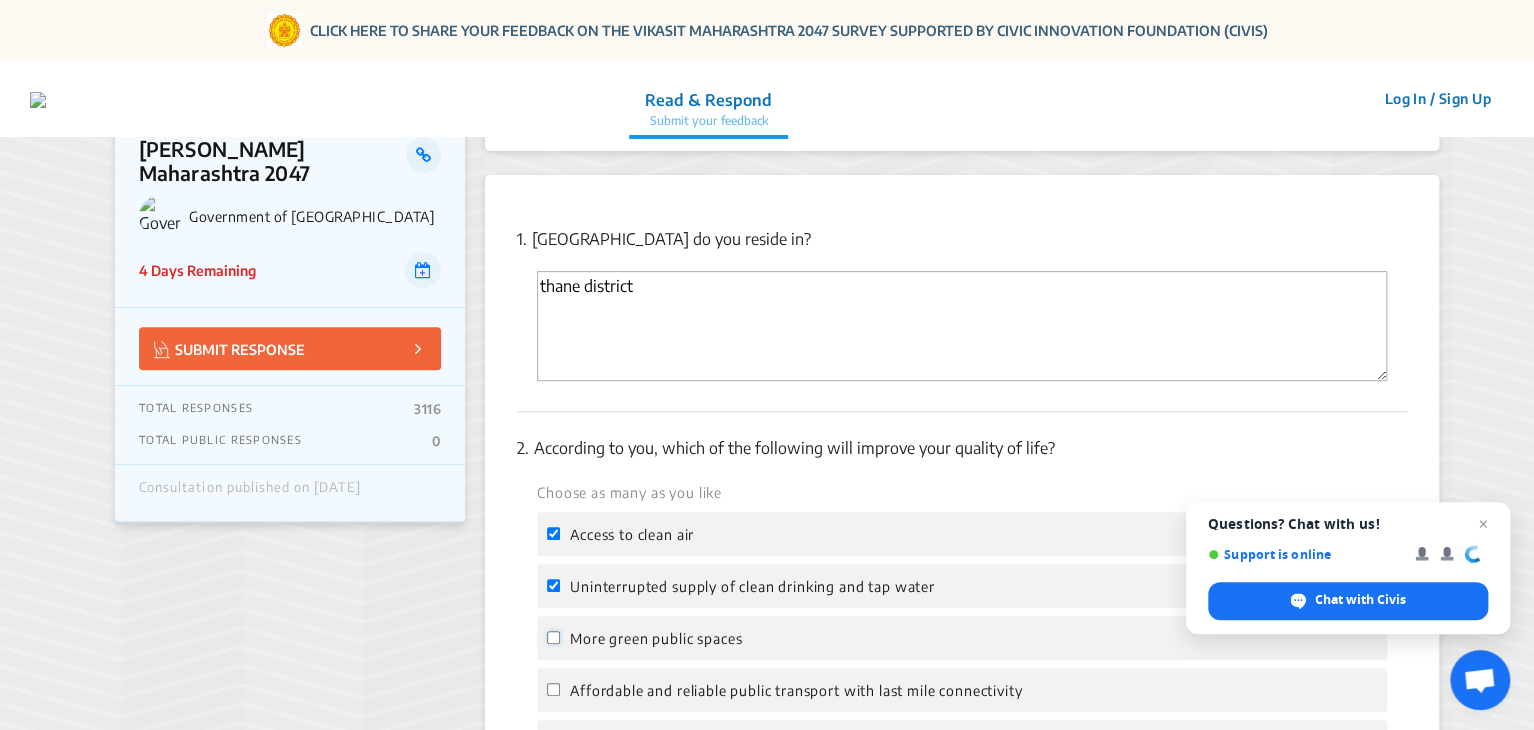 click on "More green public spaces" 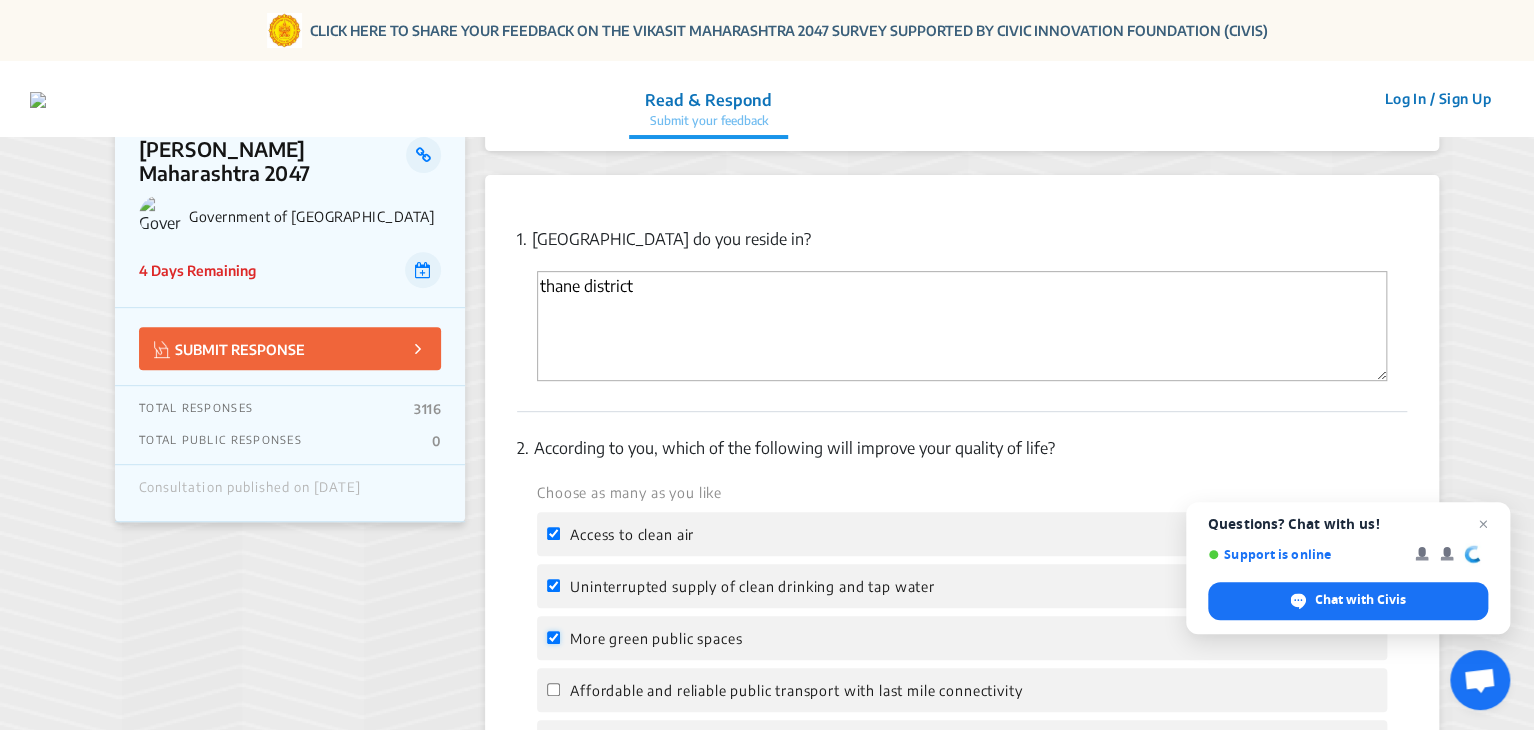 checkbox on "true" 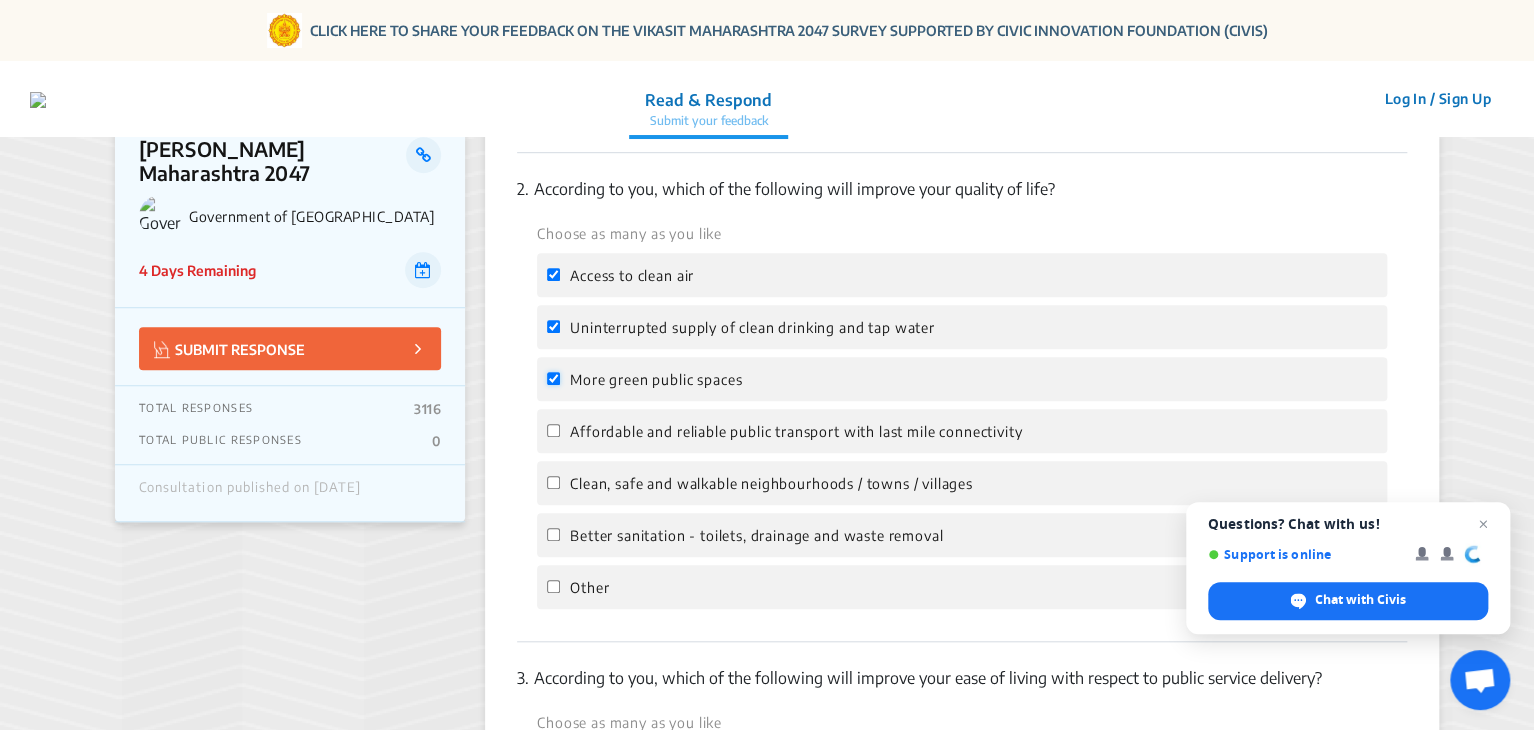 scroll, scrollTop: 552, scrollLeft: 0, axis: vertical 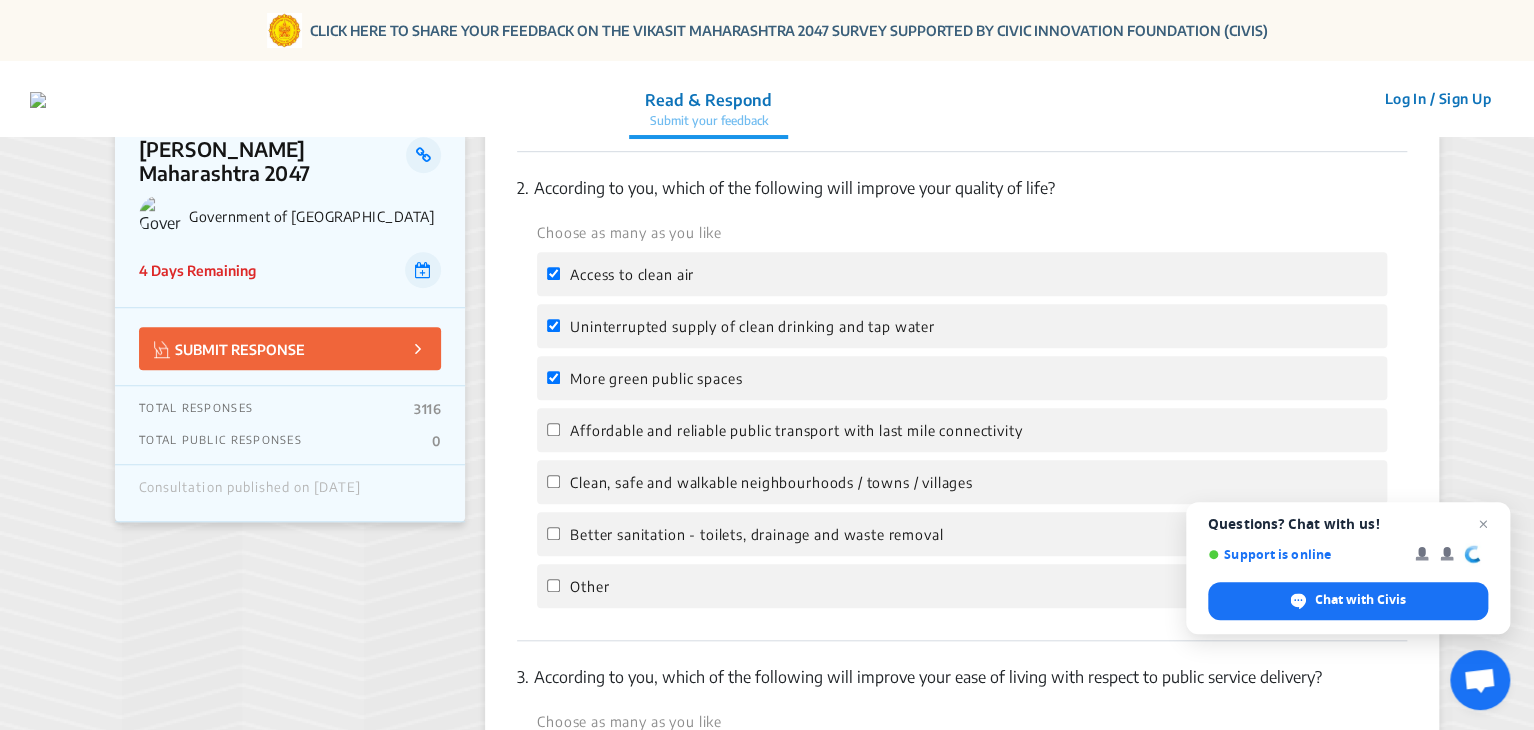 click on "Affordable and reliable public transport with last mile connectivity" 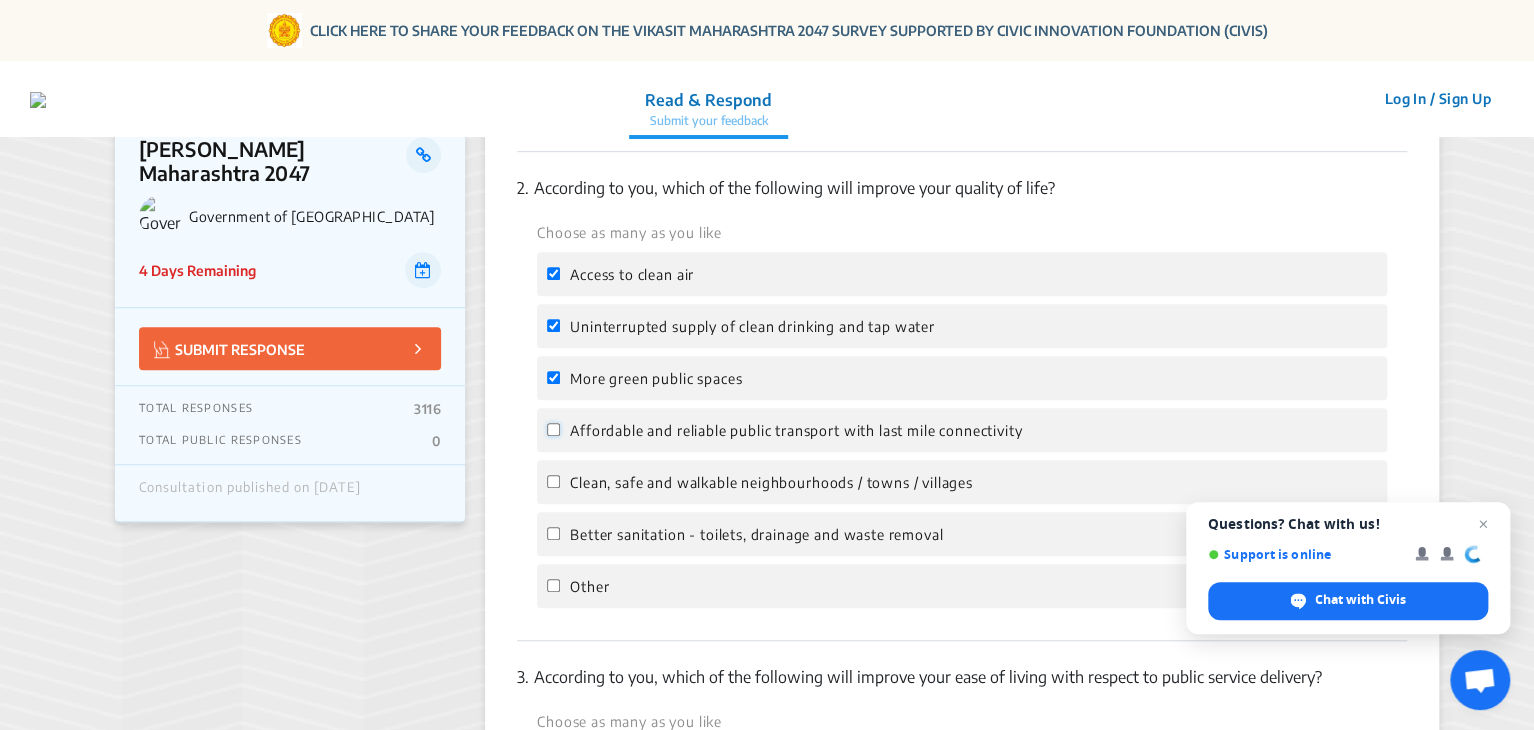 click on "Affordable and reliable public transport with last mile connectivity" 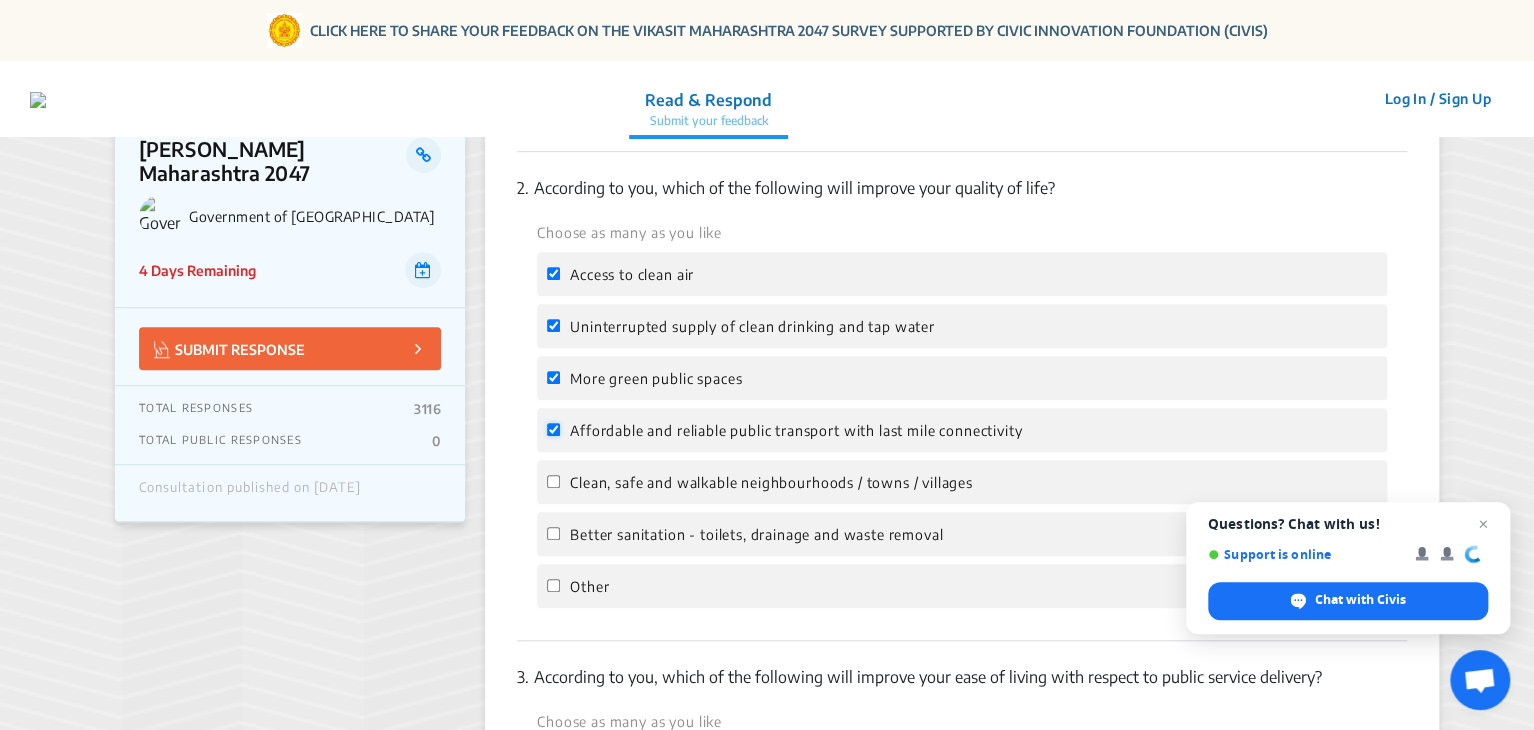 checkbox on "true" 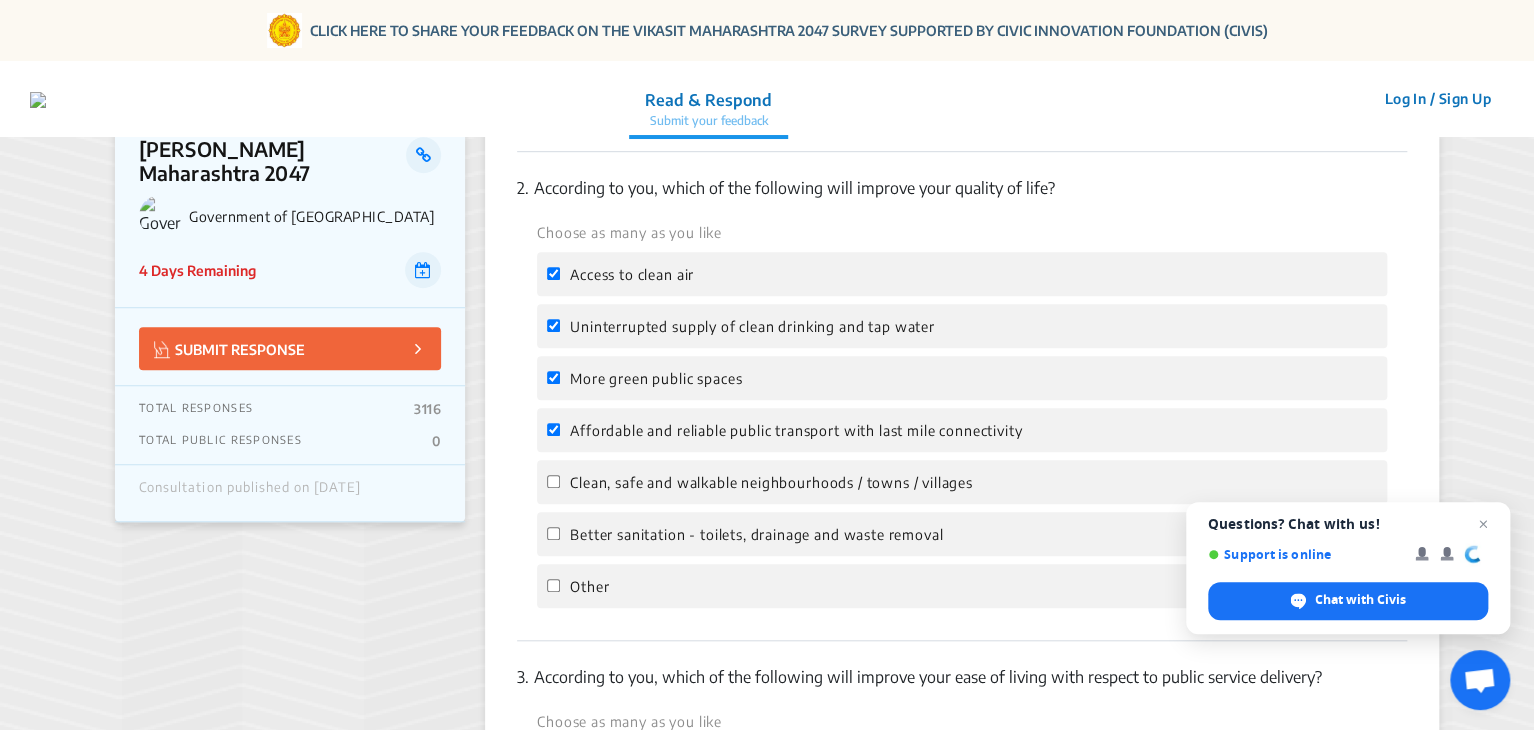 click on "Clean, safe and walkable neighbourhoods / towns / villages" 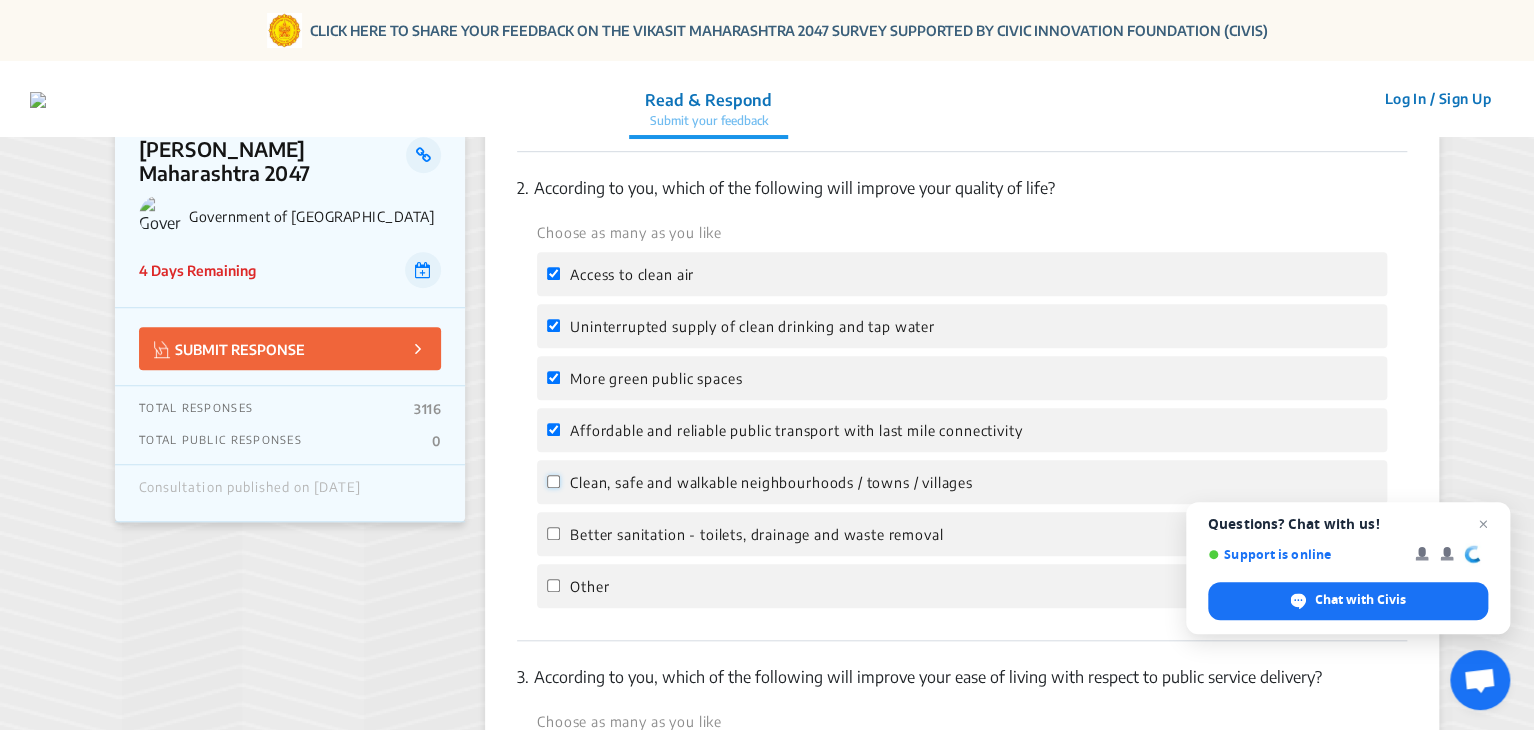click on "Clean, safe and walkable neighbourhoods / towns / villages" 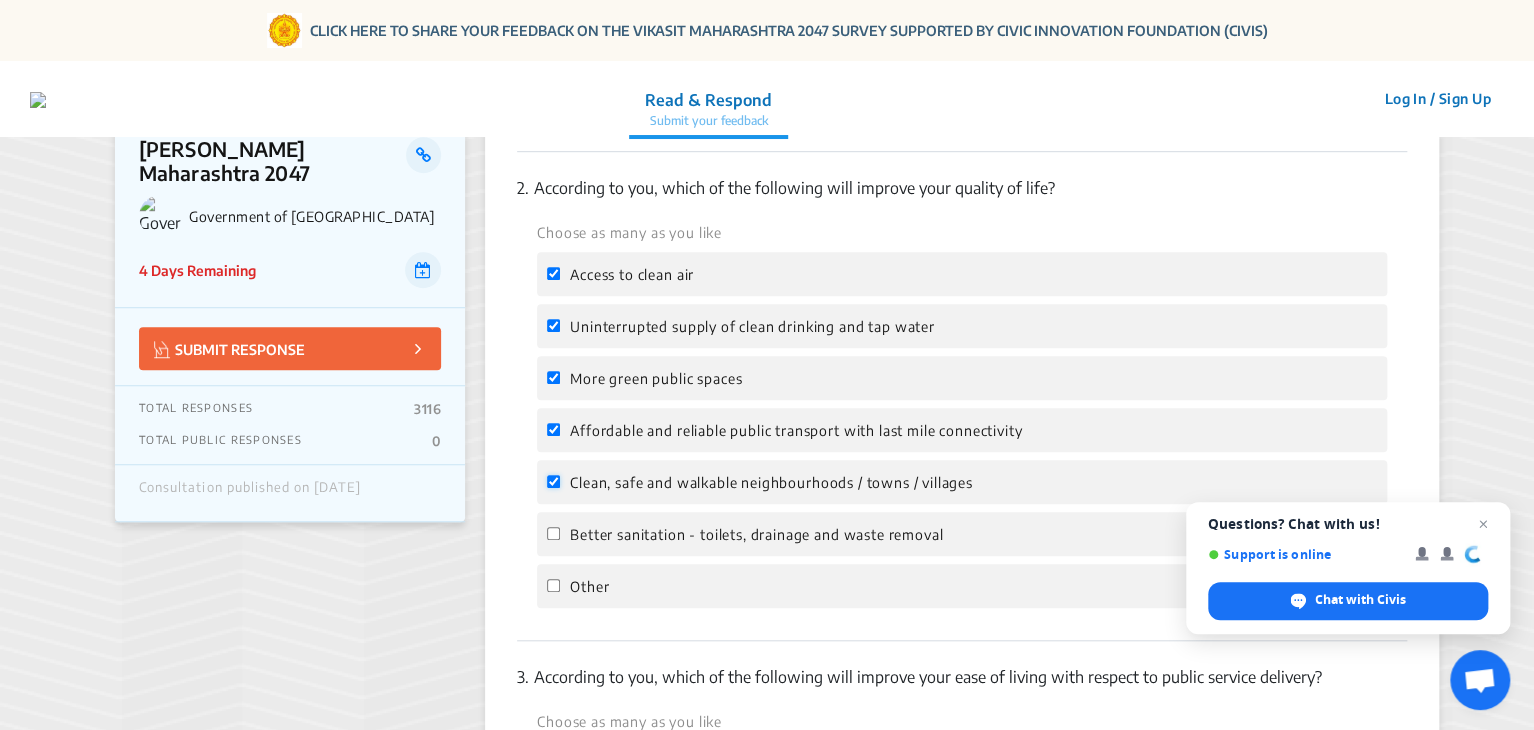 checkbox on "true" 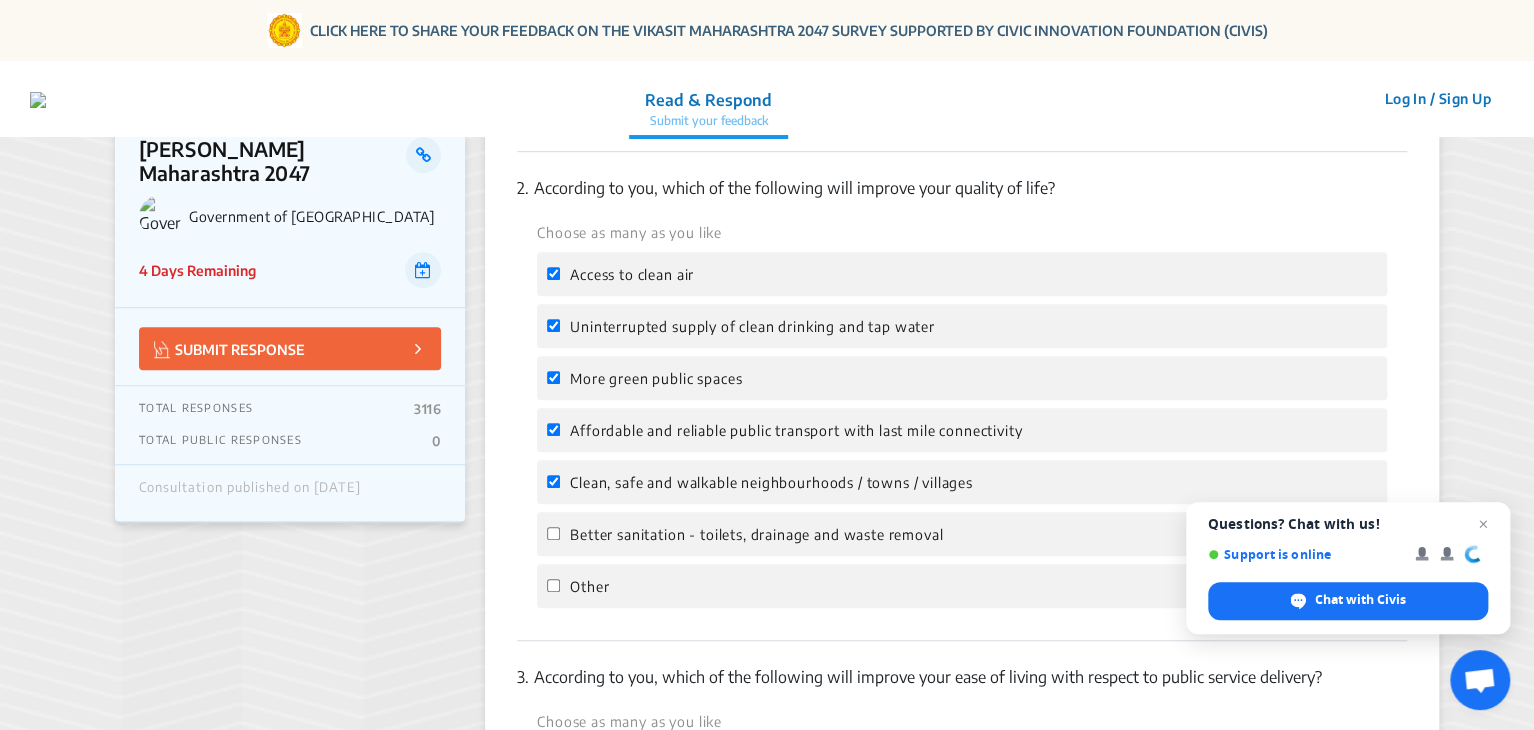click on "Better sanitation - toilets, drainage and waste removal" 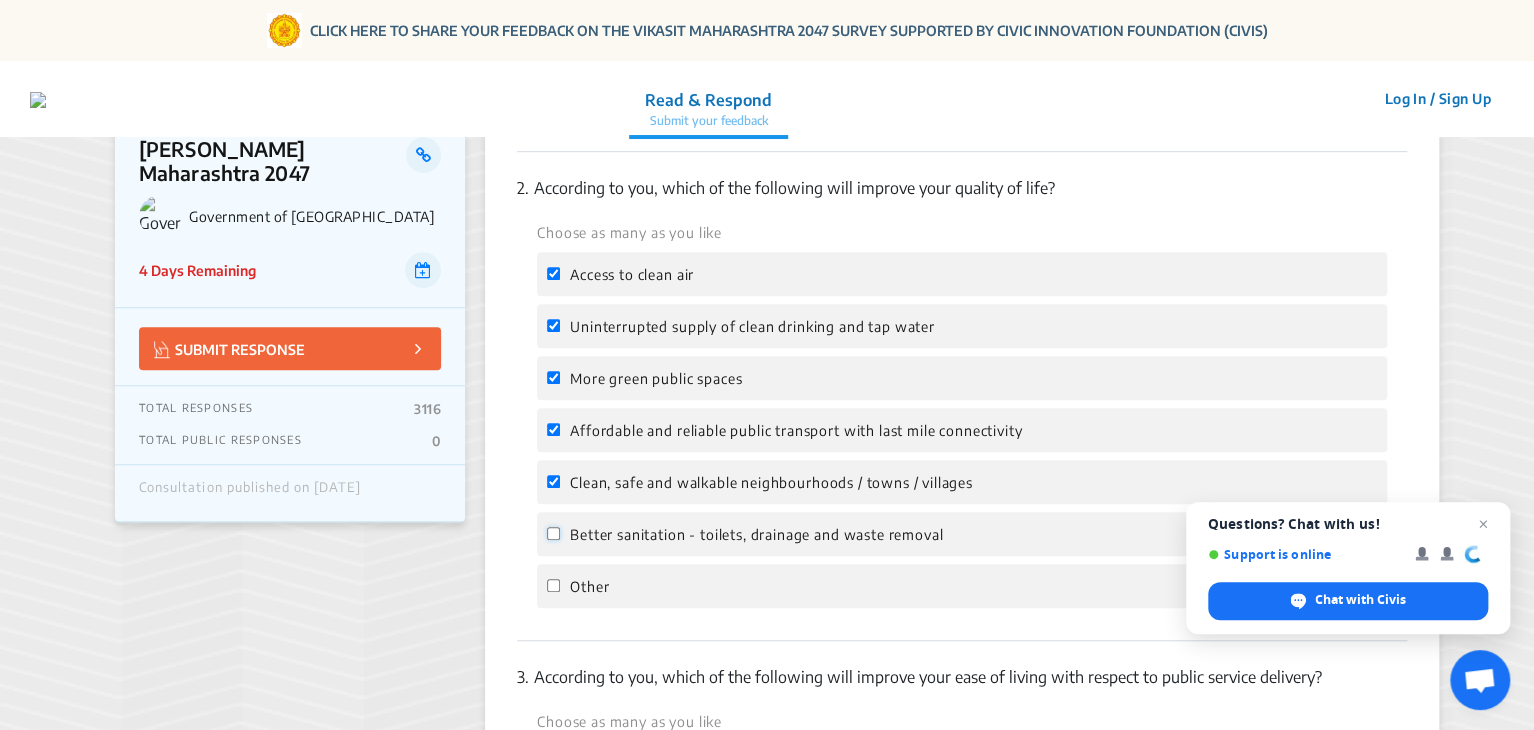 click on "Better sanitation - toilets, drainage and waste removal" 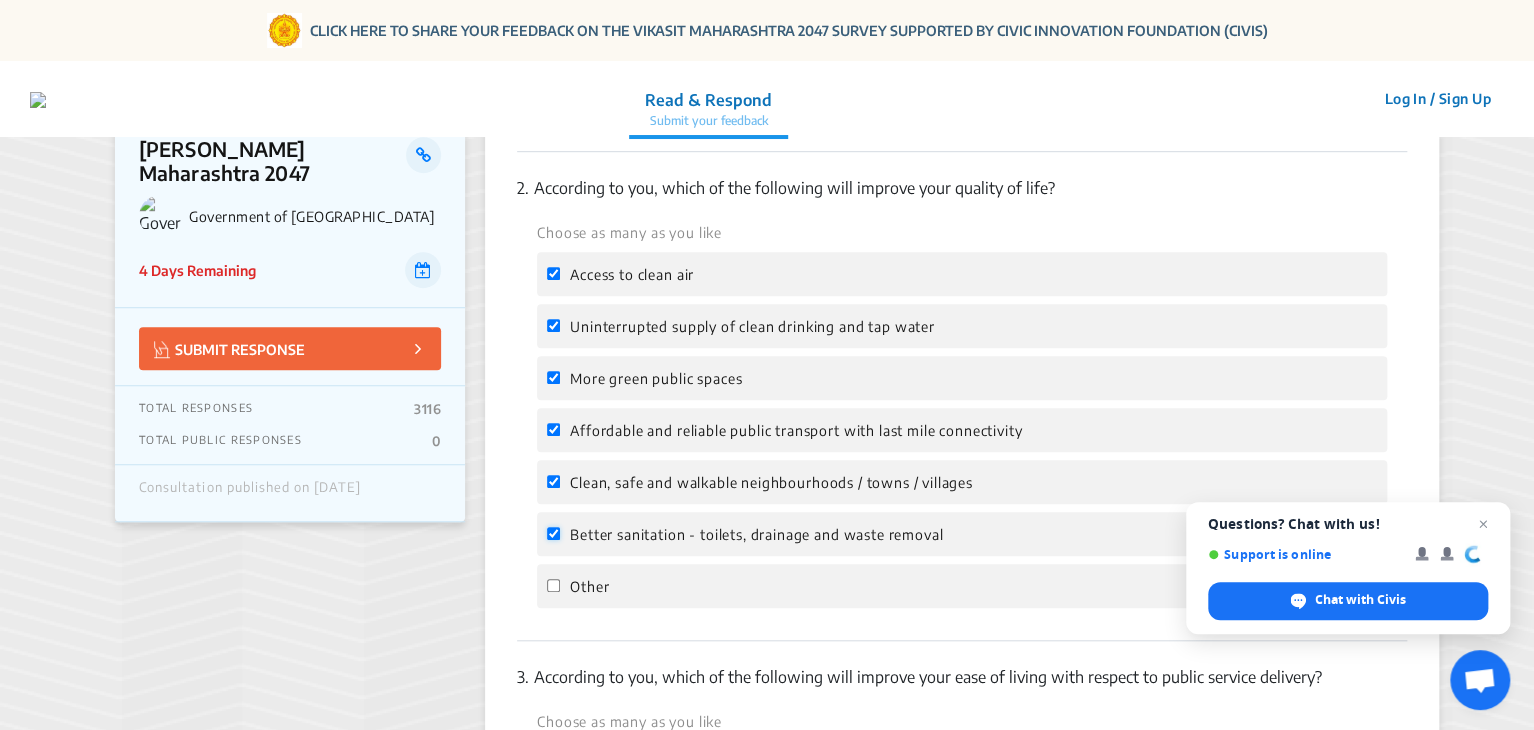 checkbox on "true" 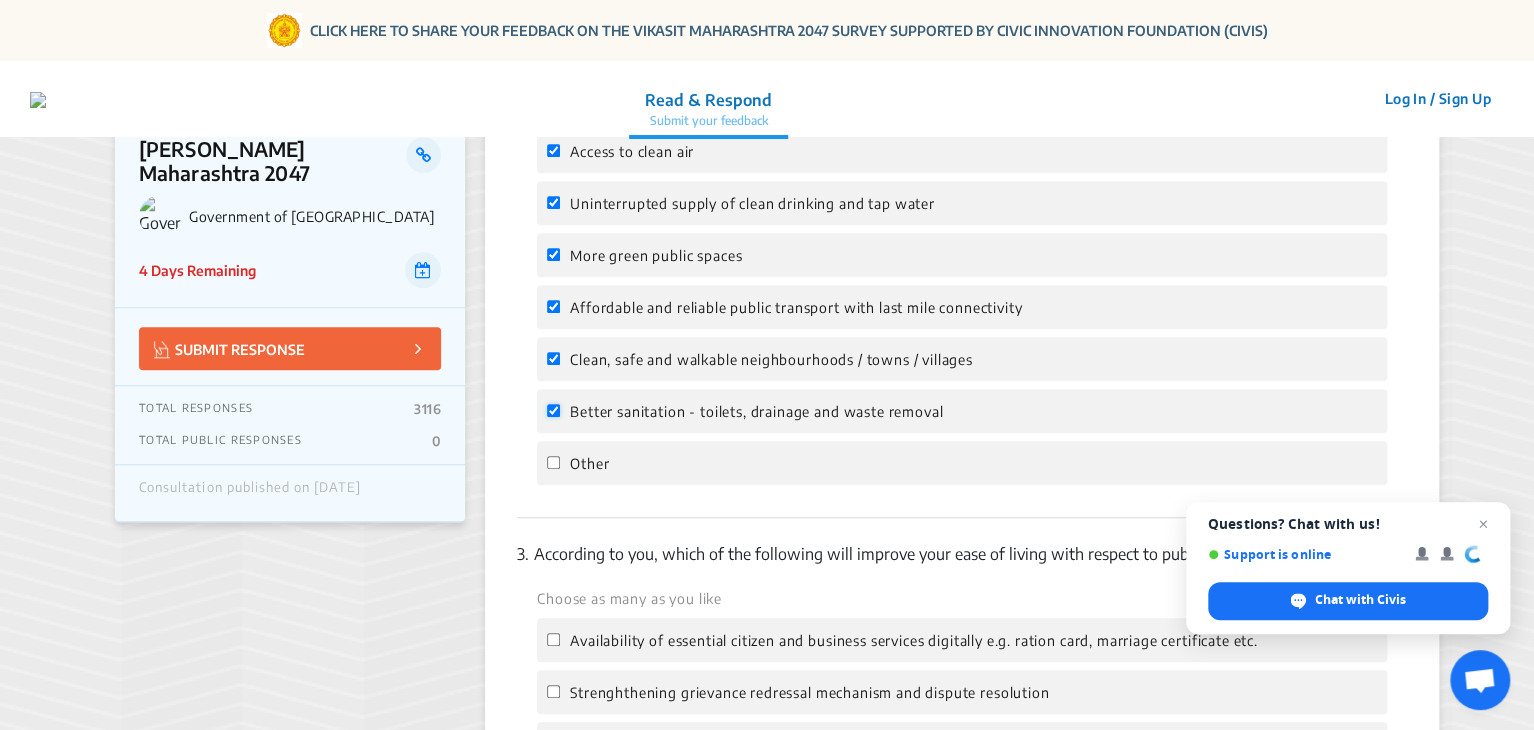 scroll, scrollTop: 676, scrollLeft: 0, axis: vertical 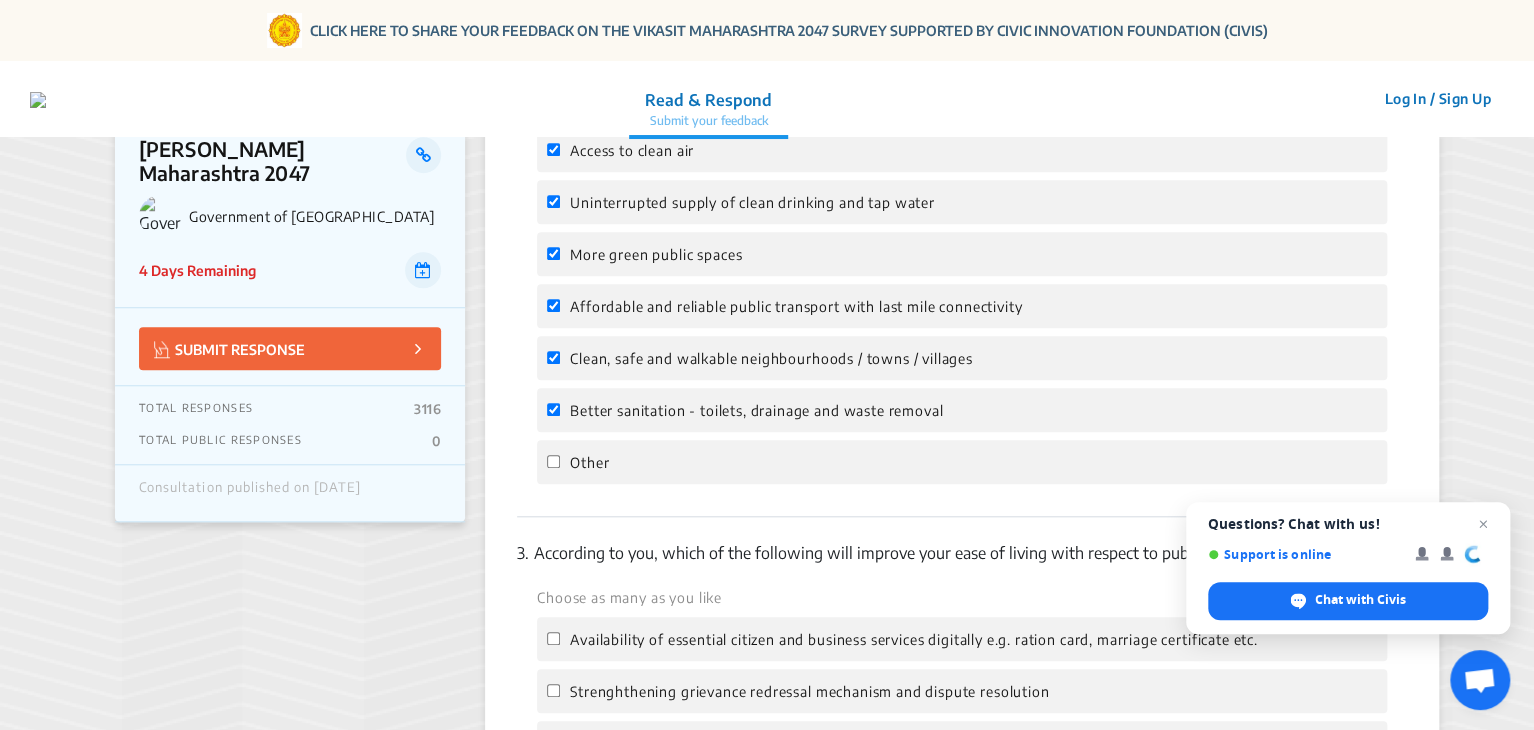click on "Other" 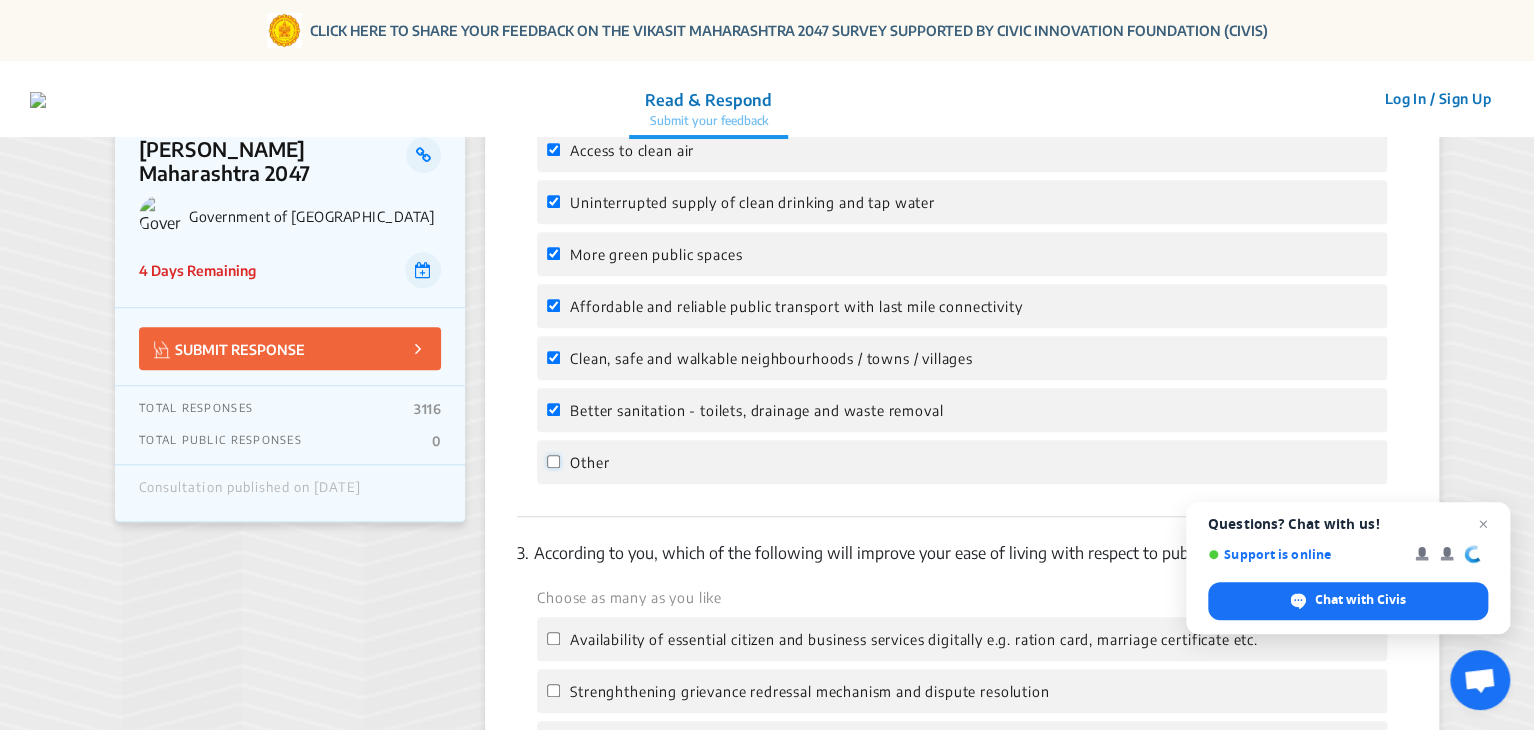 click on "Other" 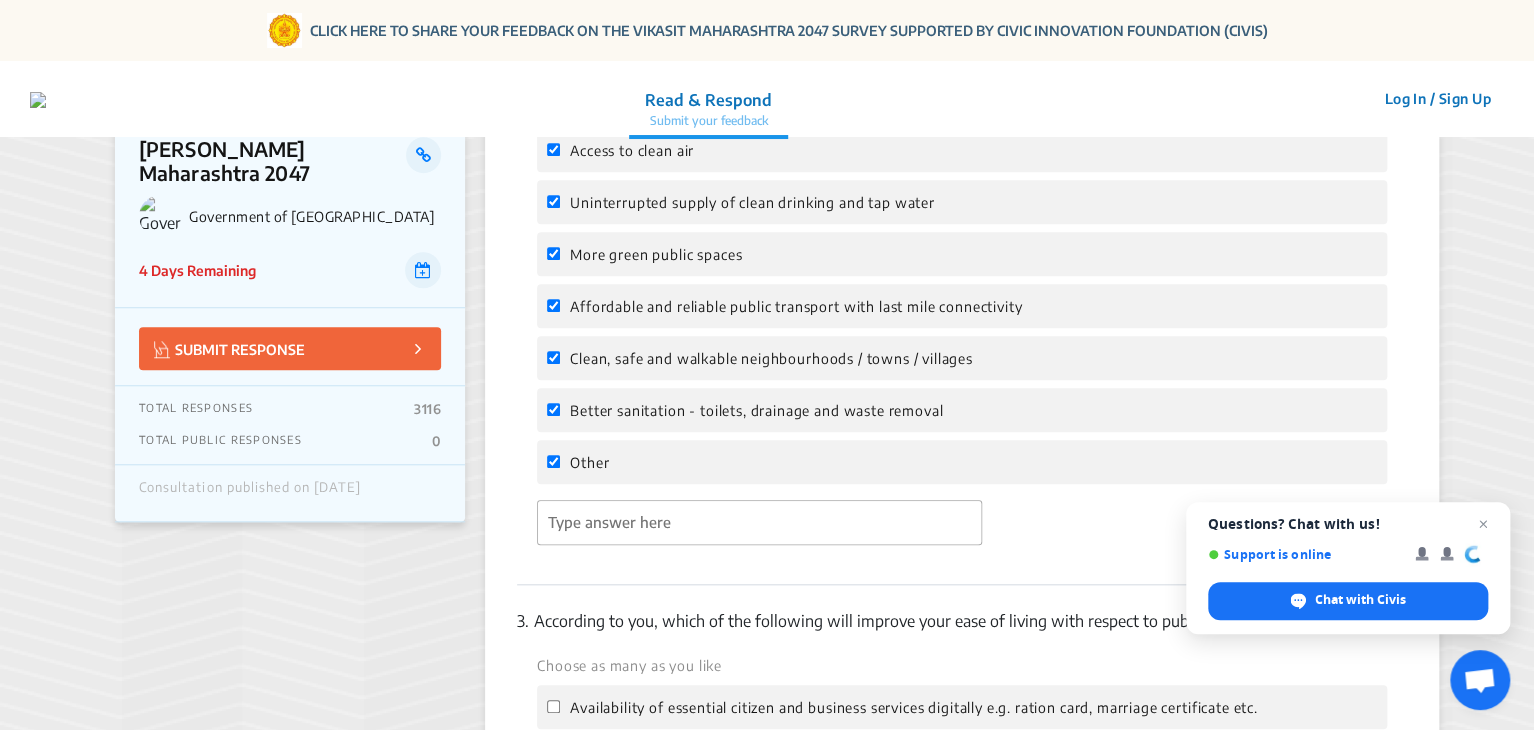 click on "Other" 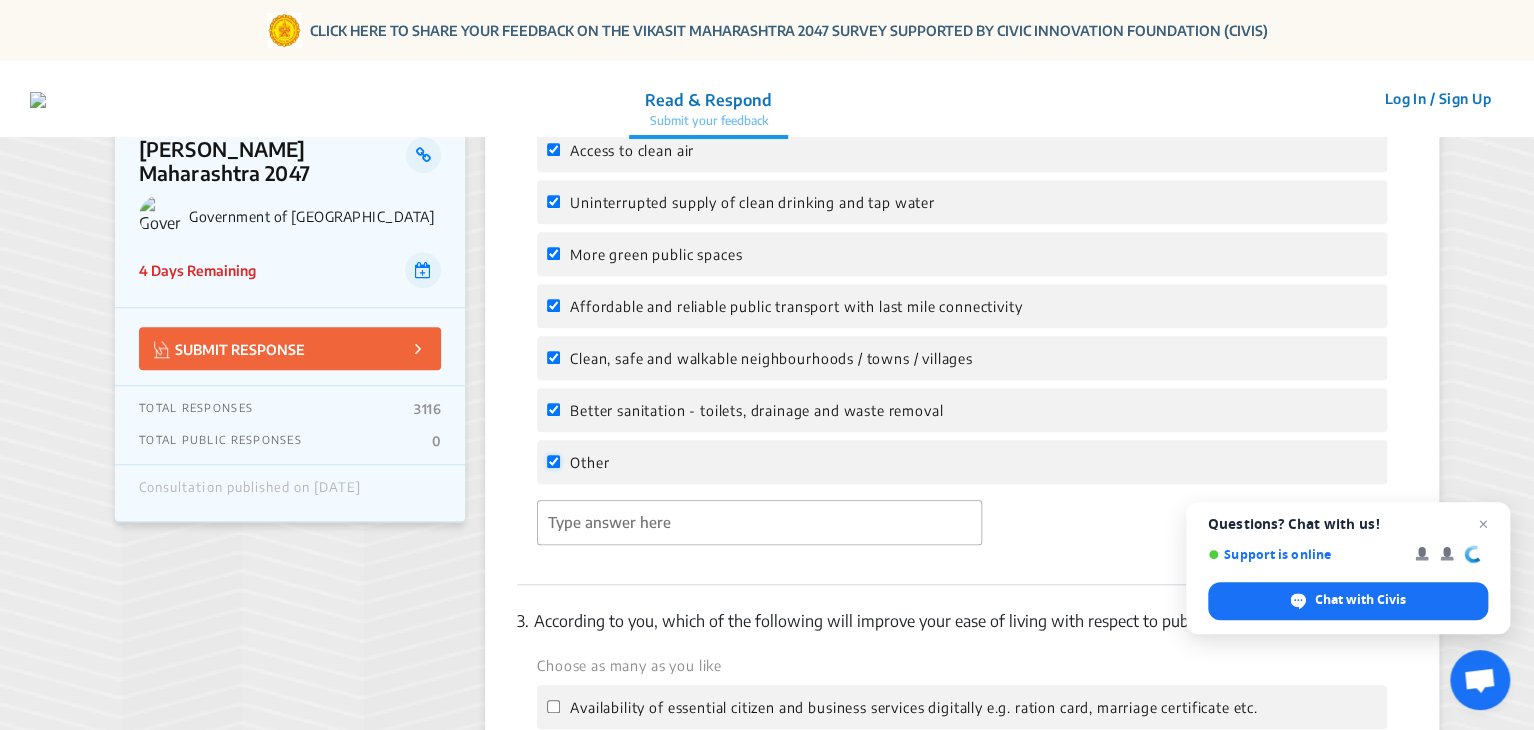 click on "Other" 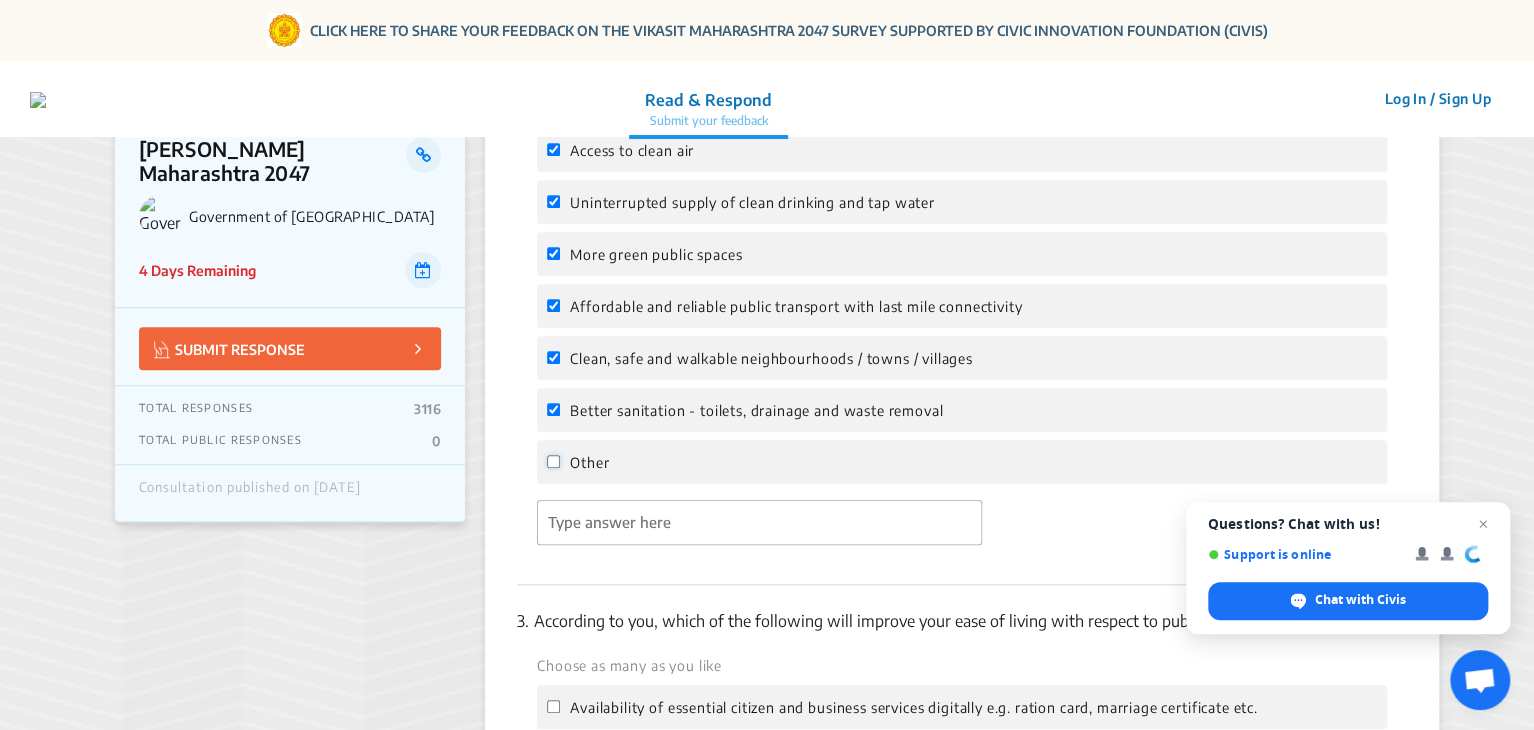 checkbox on "false" 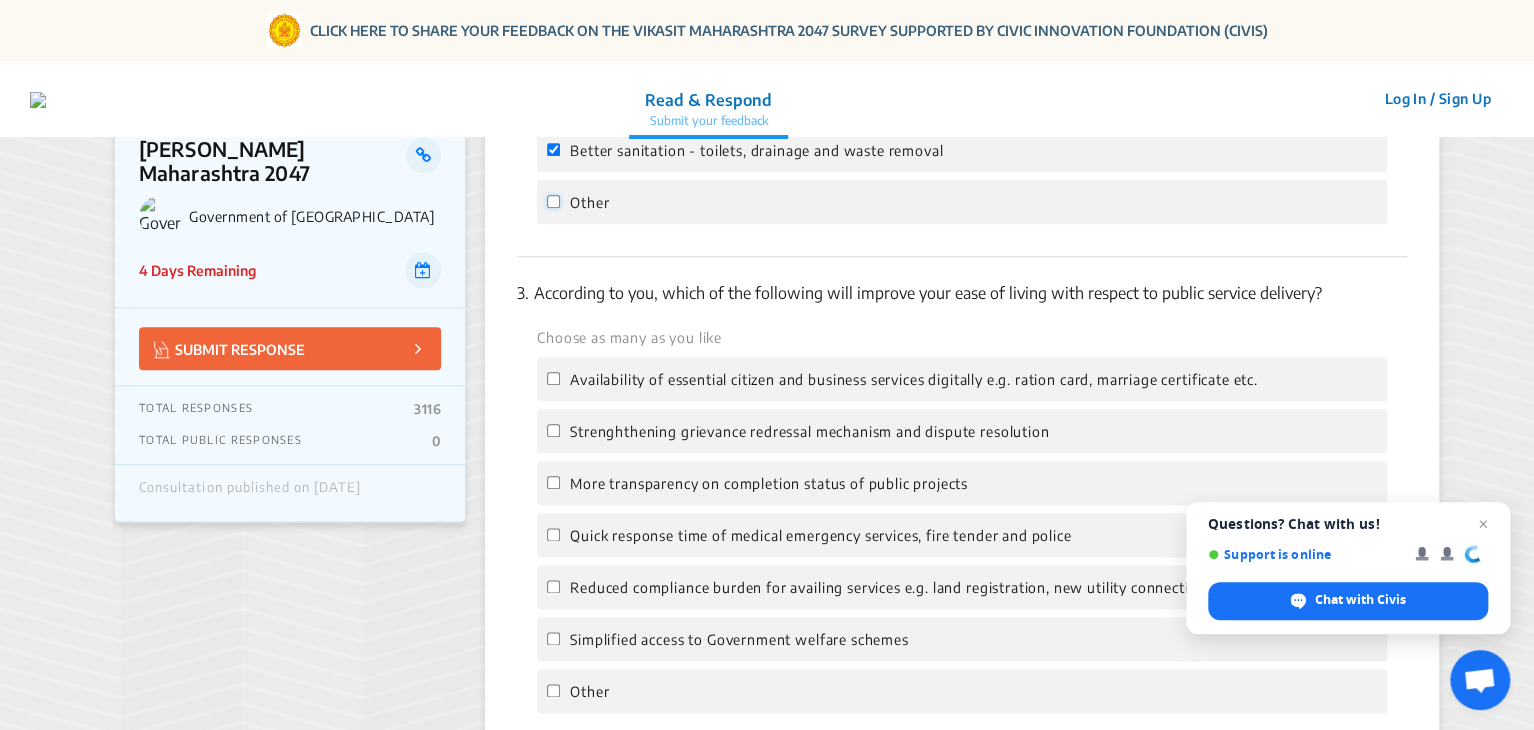 scroll, scrollTop: 936, scrollLeft: 0, axis: vertical 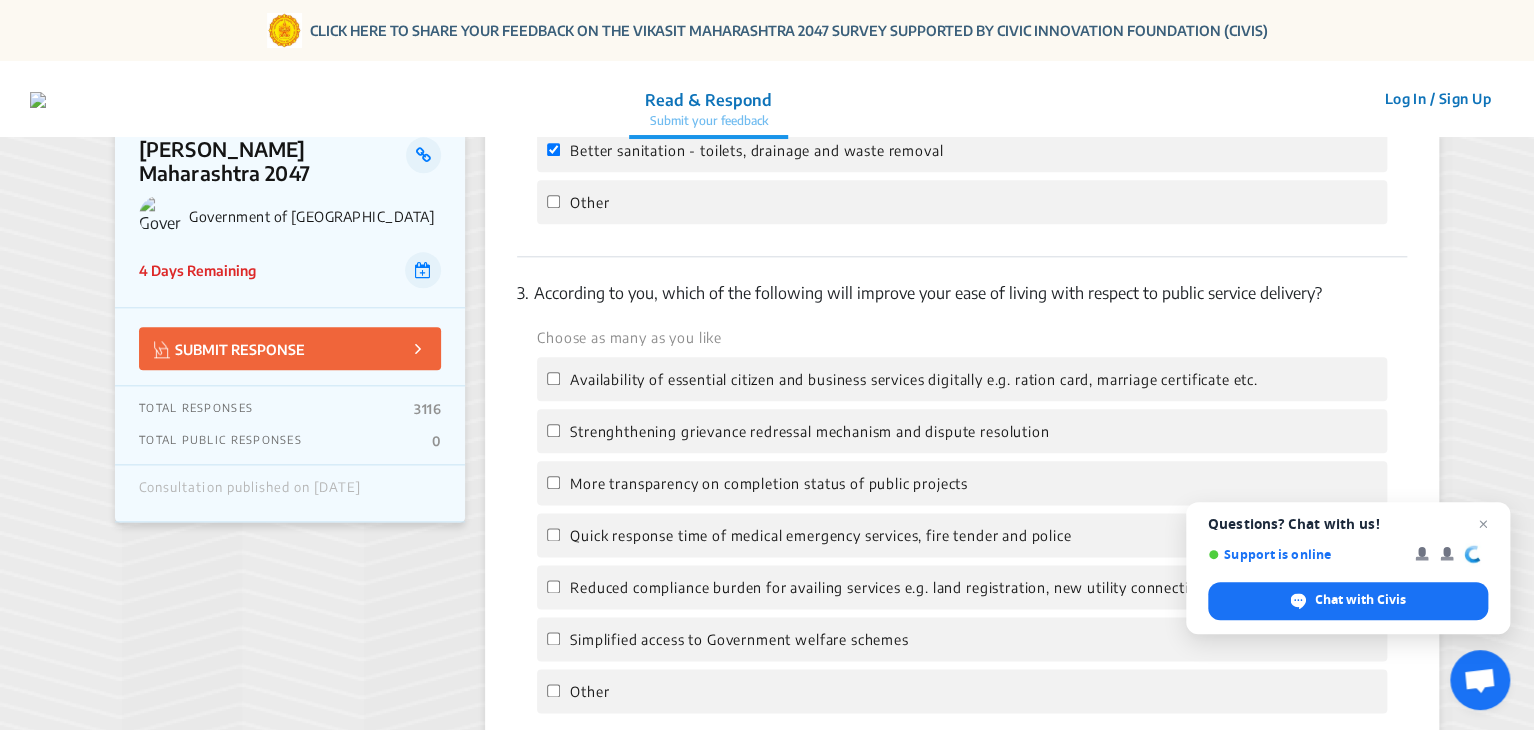 click on "Availability of essential citizen and business services digitally e.g. ration card, marriage certificate etc." 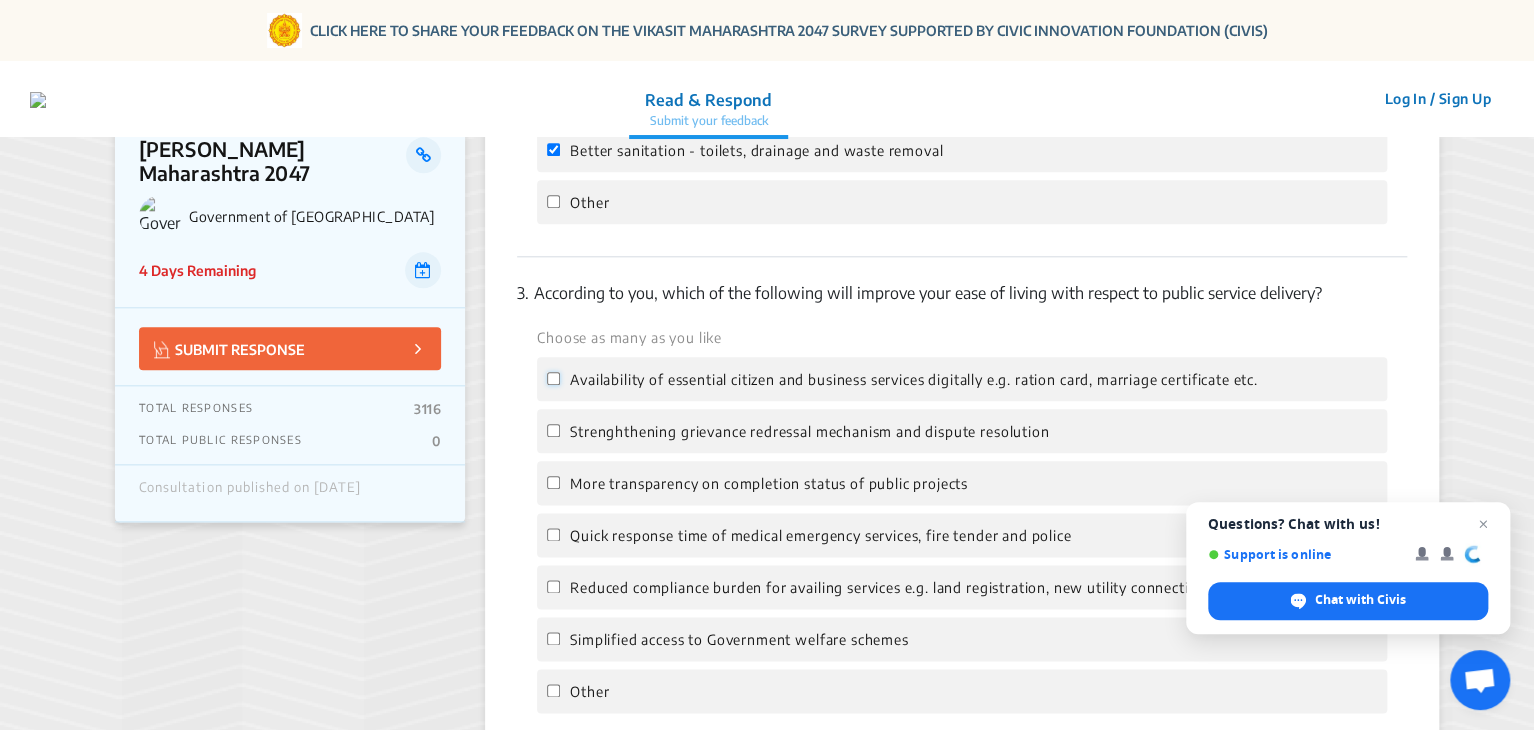 click on "Availability of essential citizen and business services digitally e.g. ration card, marriage certificate etc." 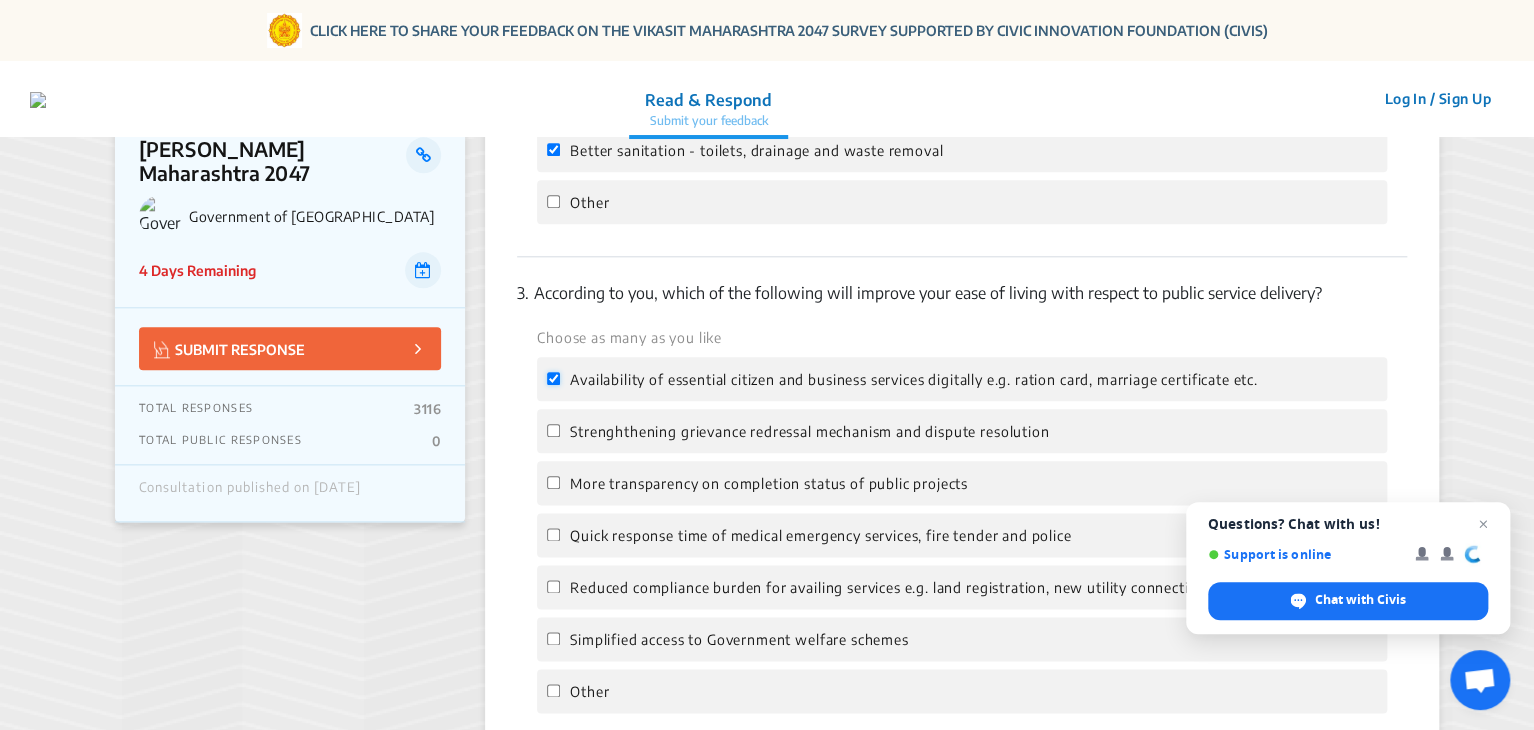 checkbox on "true" 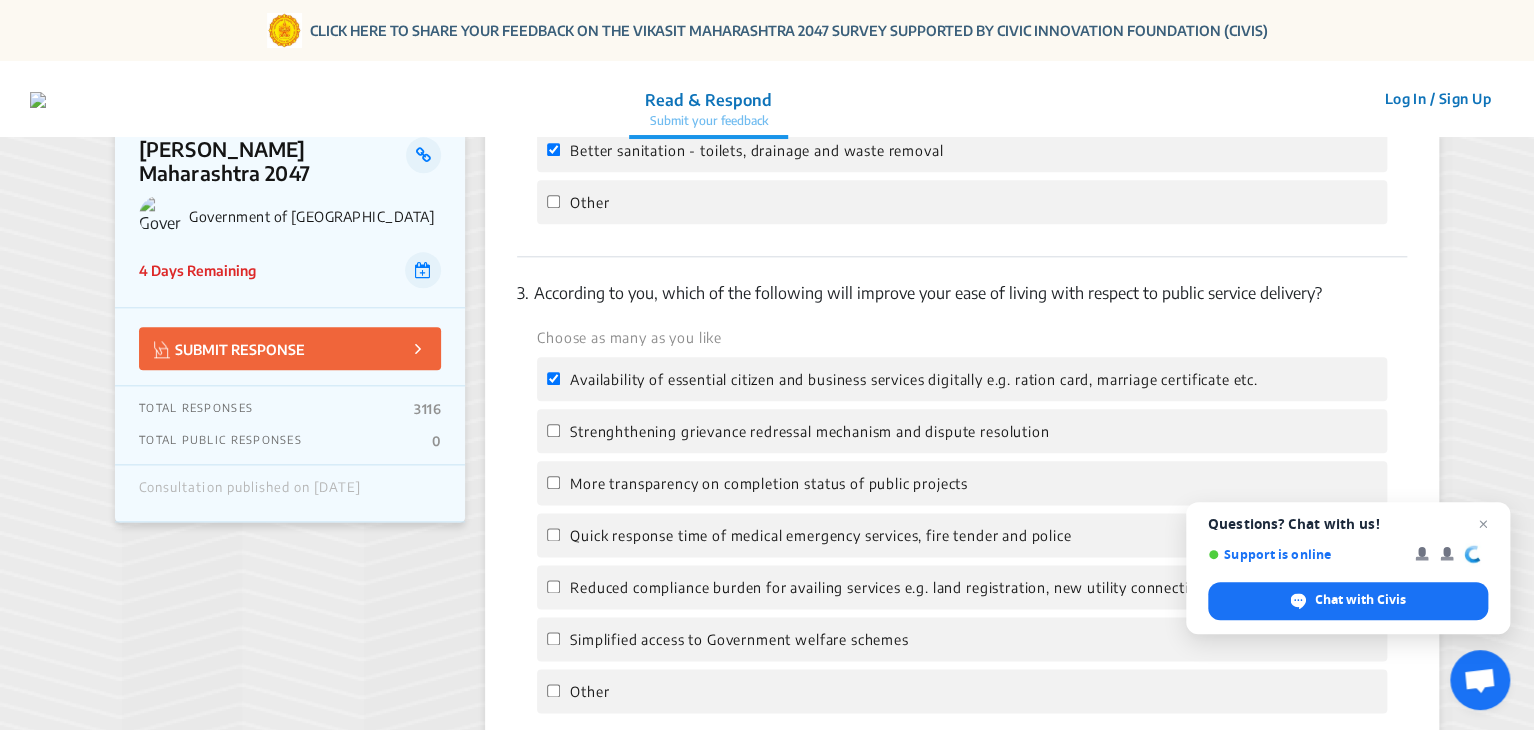 click on "Strenghthening grievance redressal mechanism and dispute resolution" 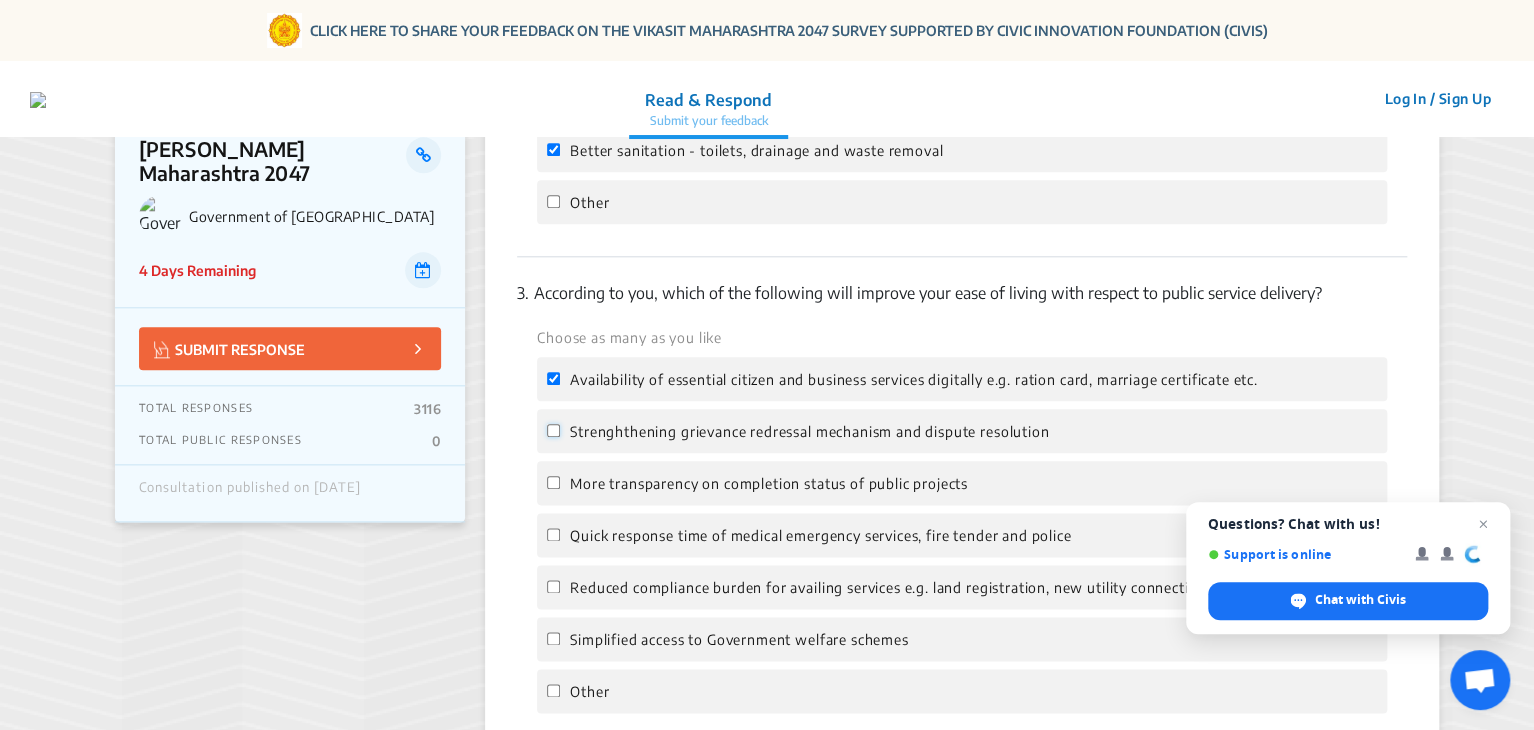 click on "Strenghthening grievance redressal mechanism and dispute resolution" 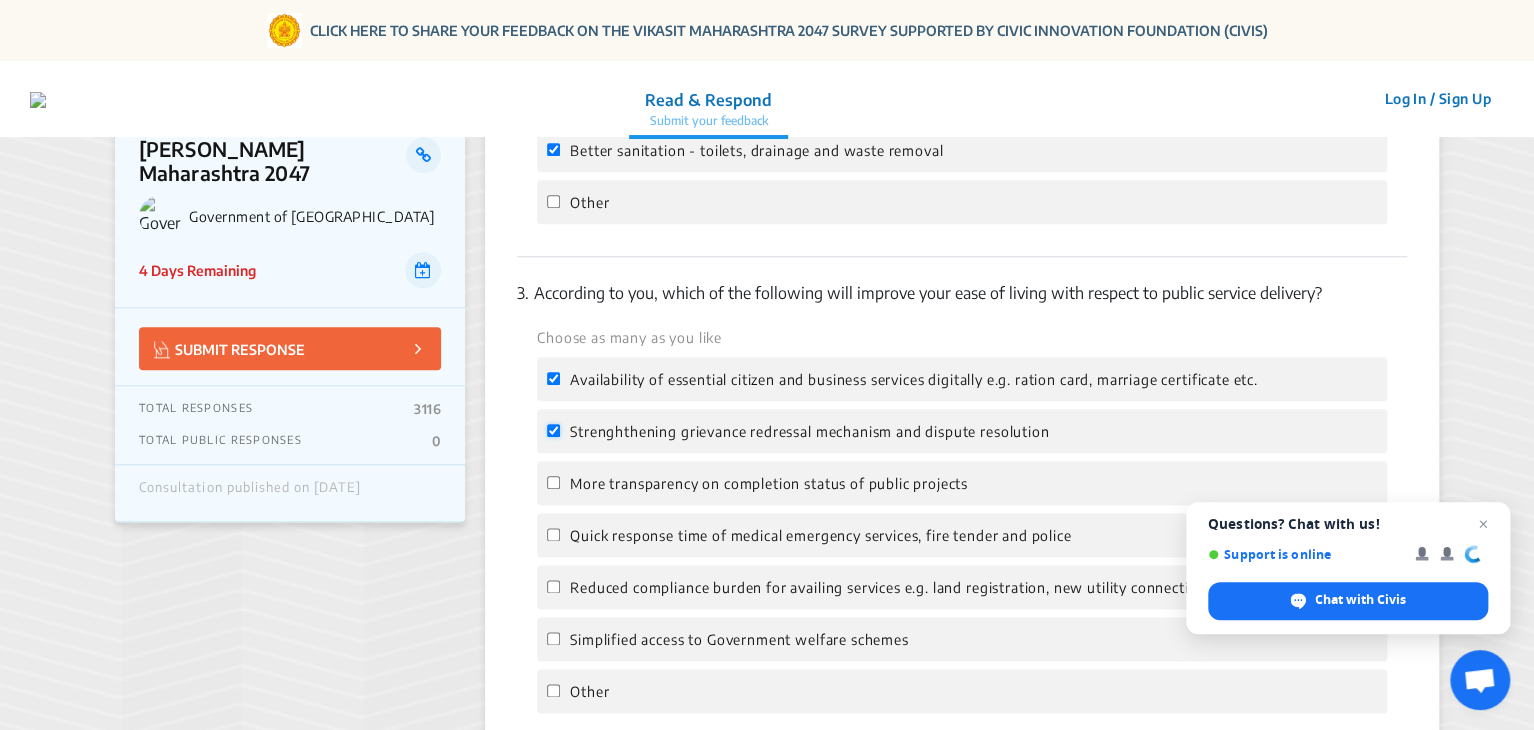 checkbox on "true" 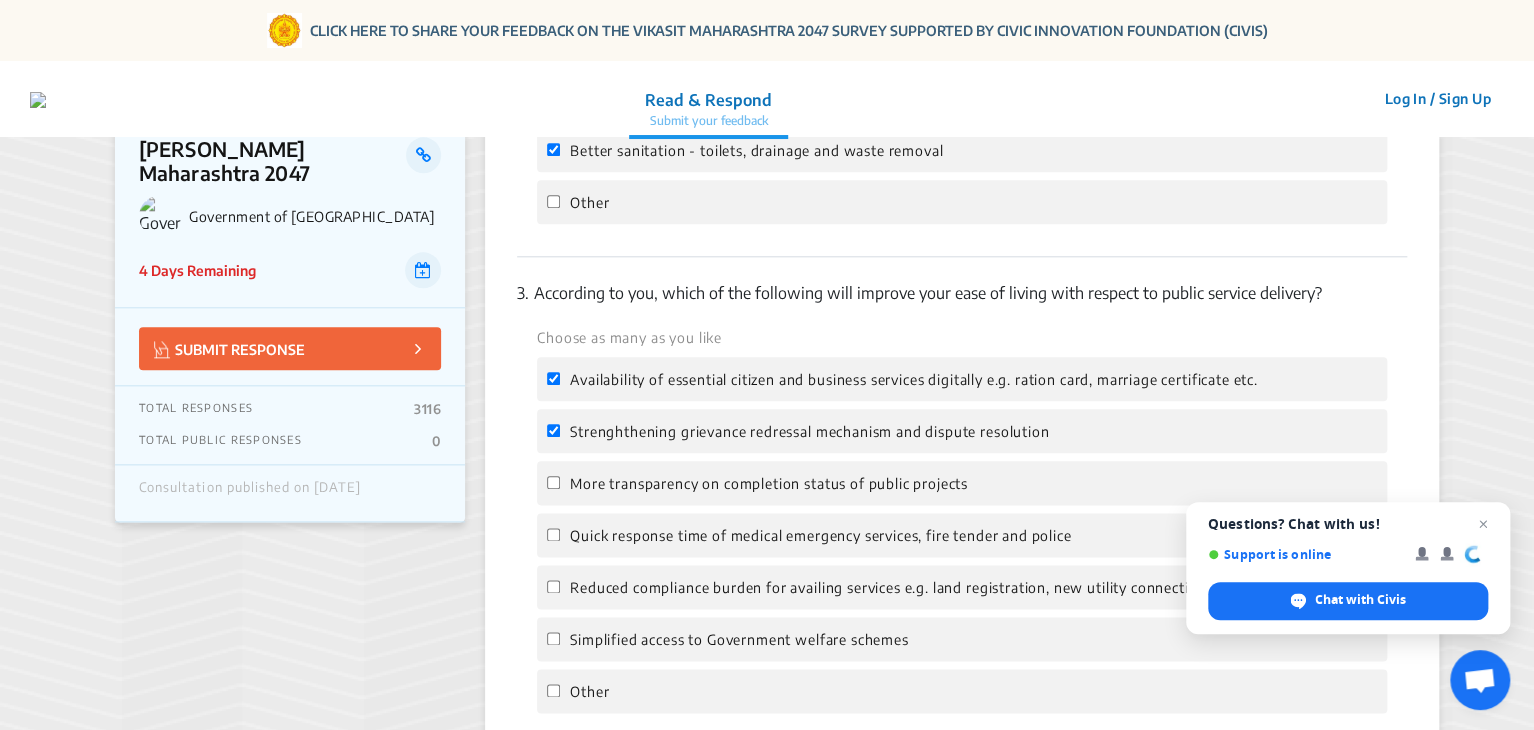 click on "More transparency on completion status of public projects" 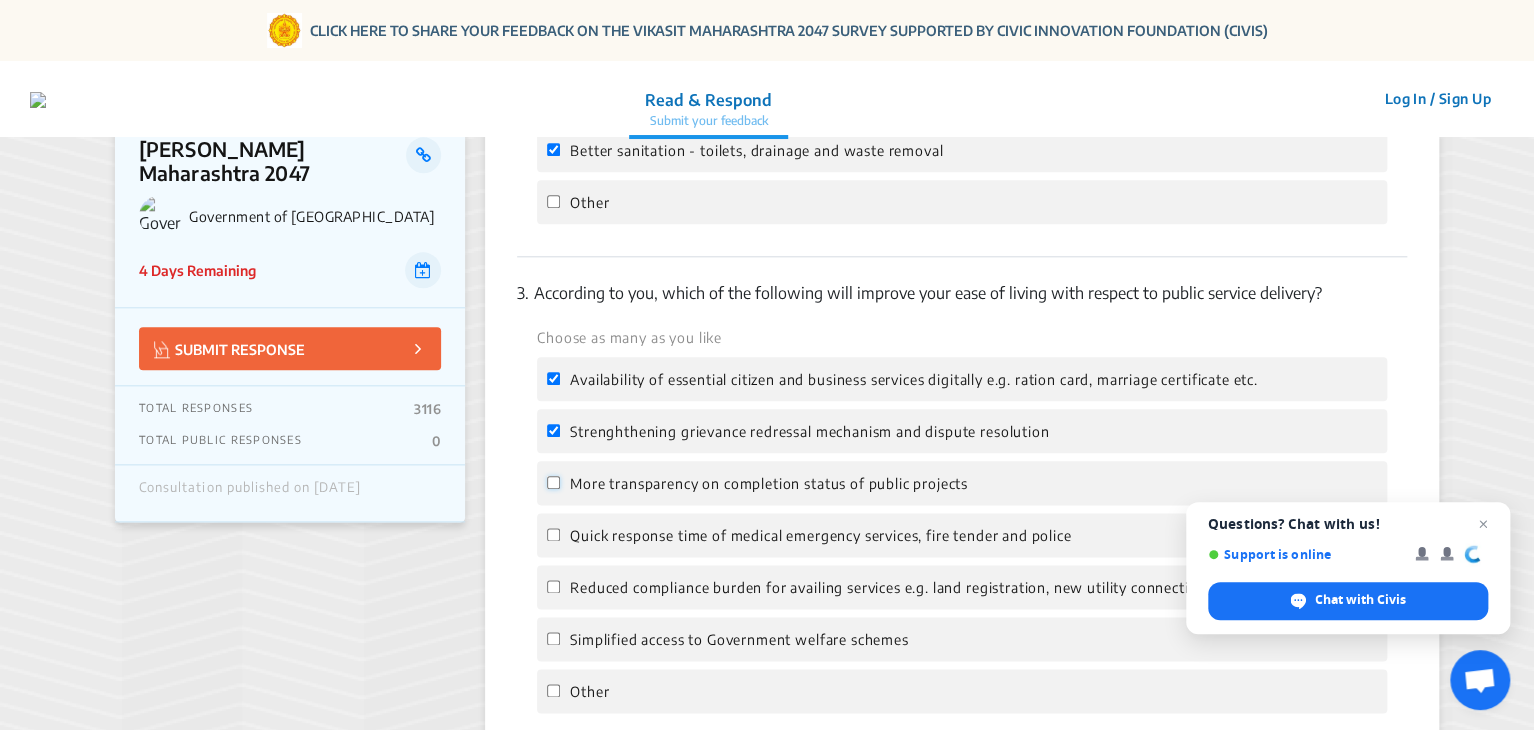click on "More transparency on completion status of public projects" 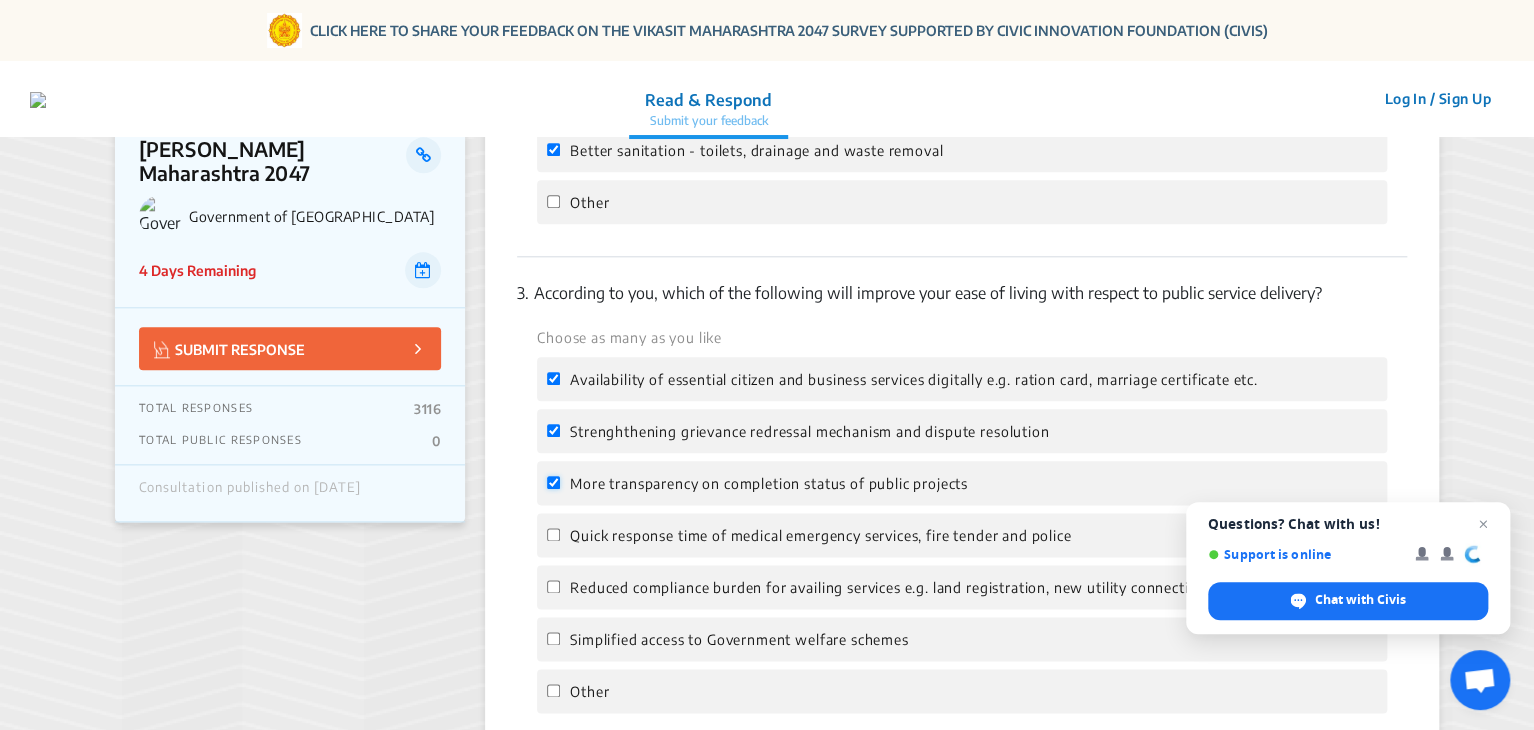 checkbox on "true" 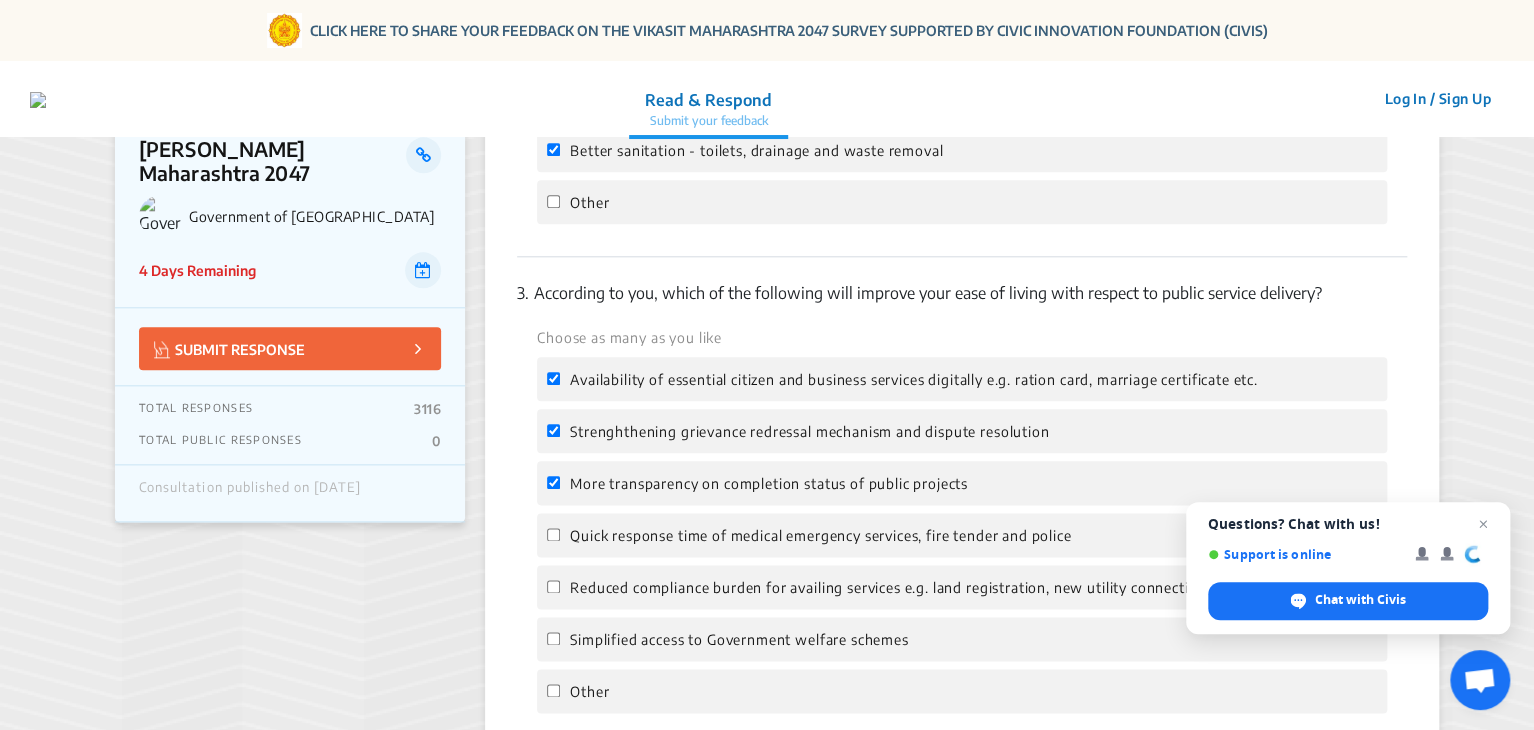 click on "Quick response time of medical emergency services, fire tender and police" 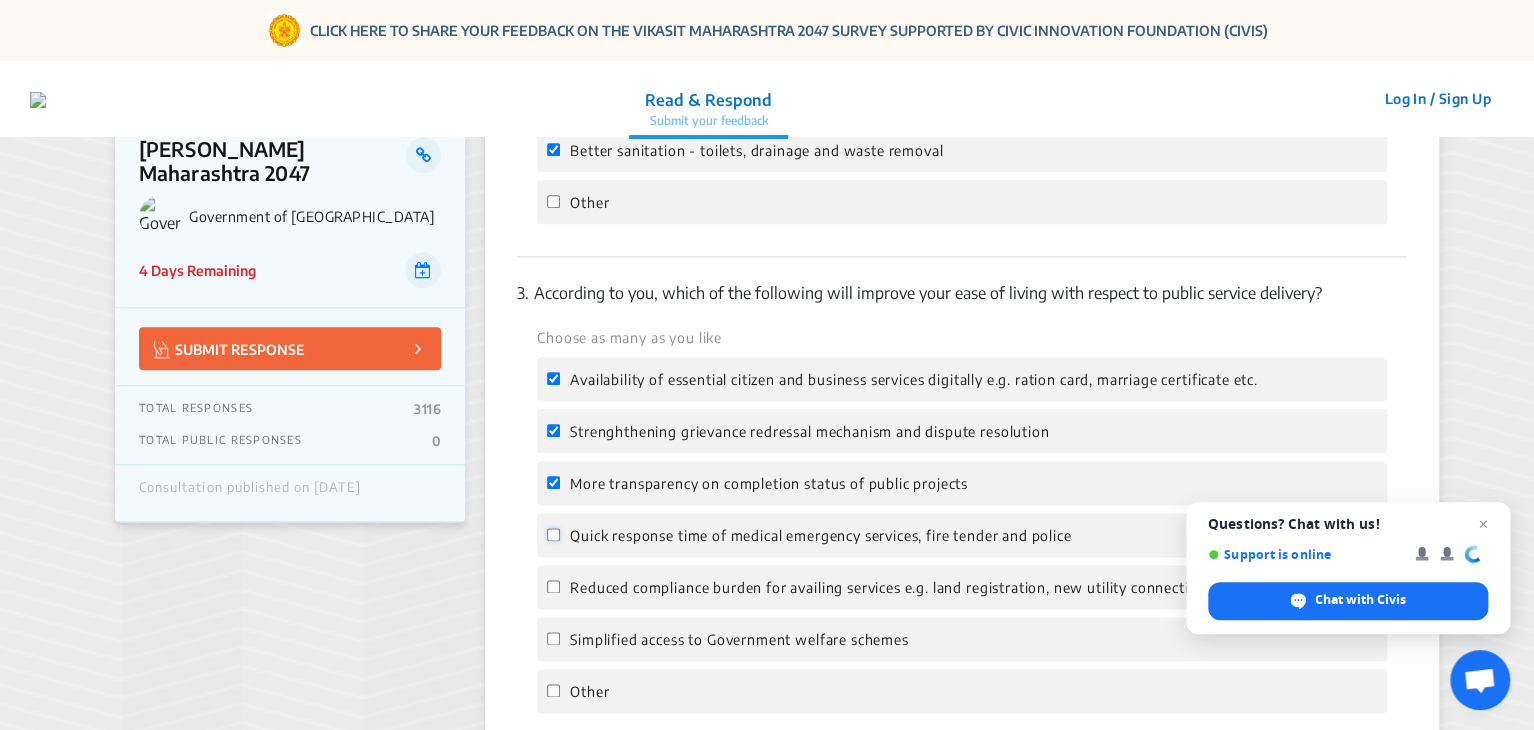 click on "Quick response time of medical emergency services, fire tender and police" 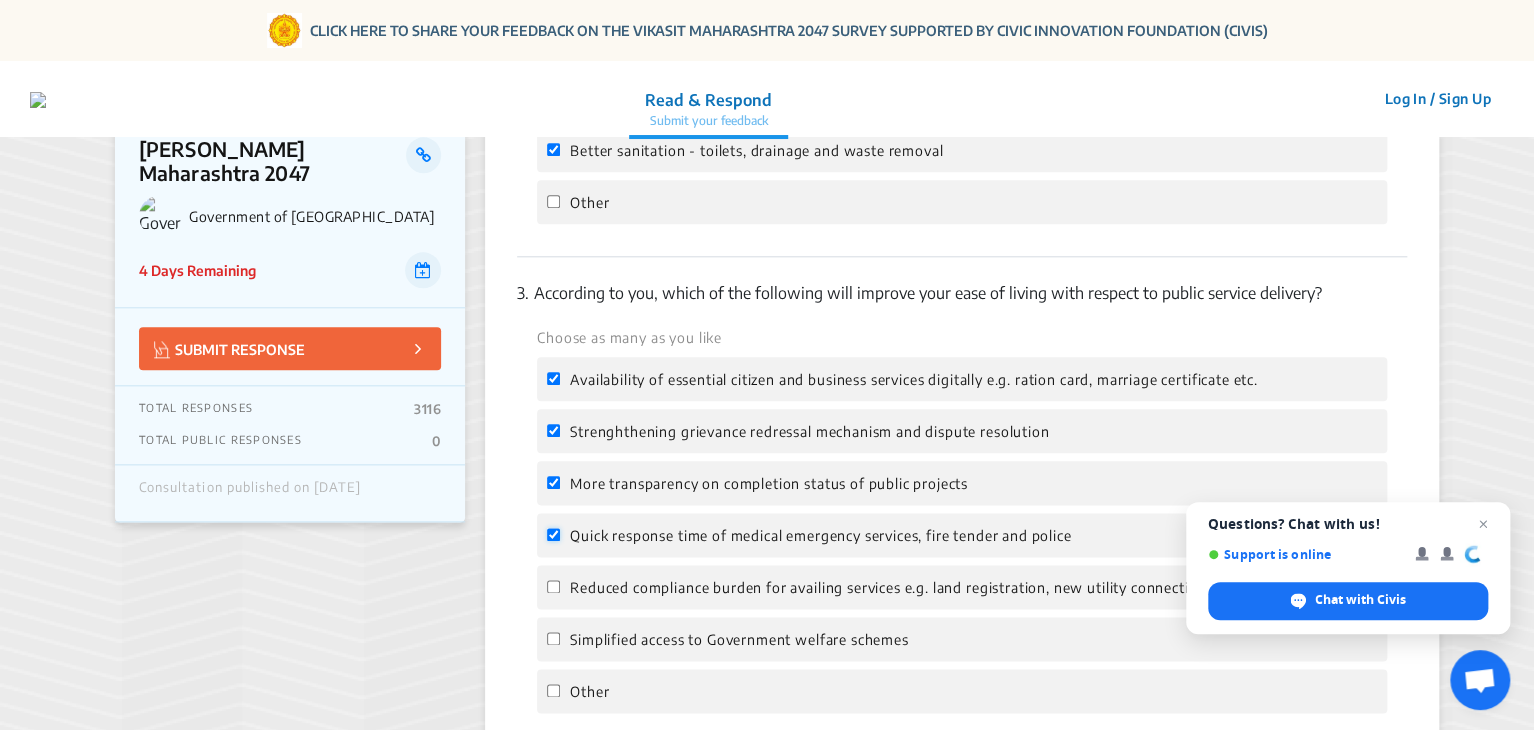 checkbox on "true" 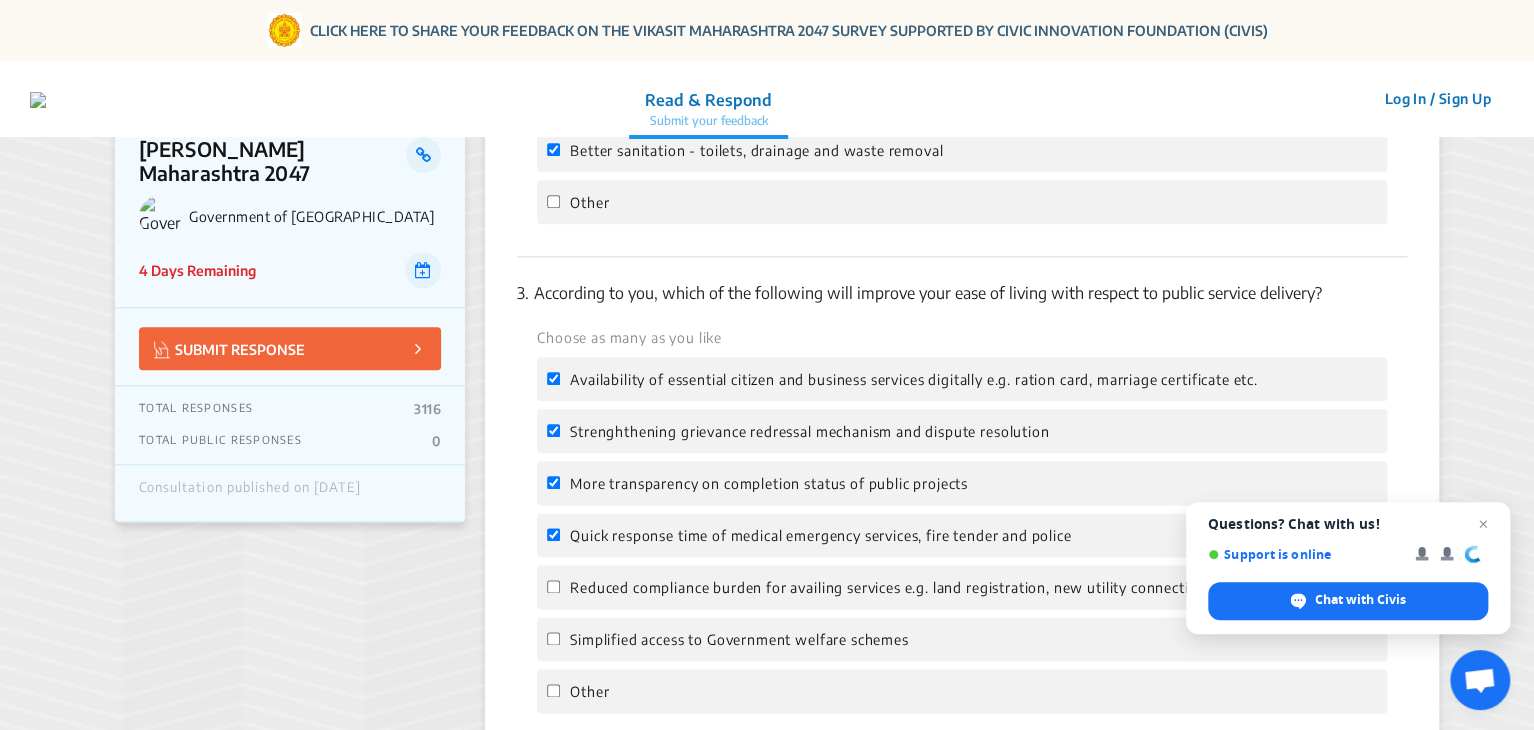 click on "Reduced compliance burden for availing services e.g. land registration, new utility connections" 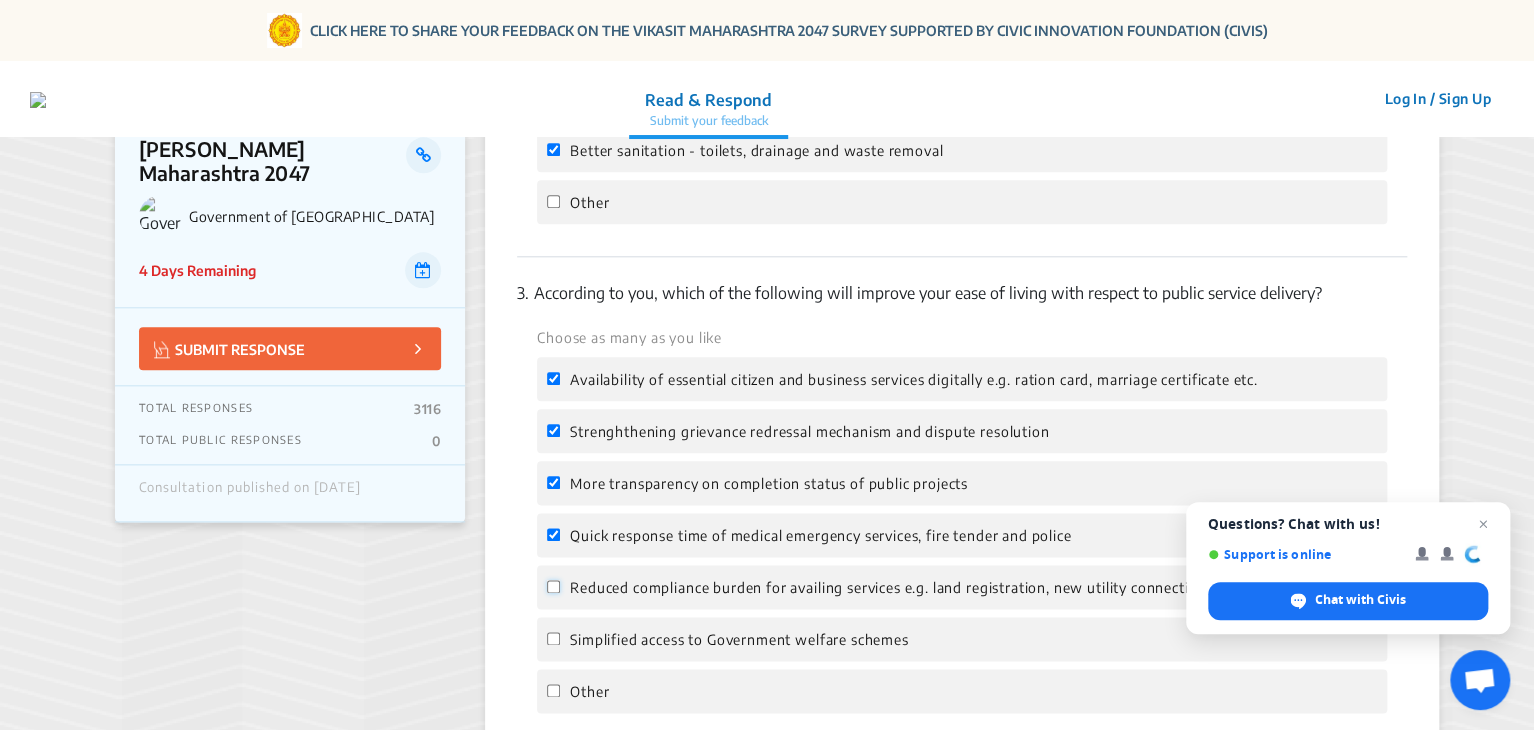 click on "Reduced compliance burden for availing services e.g. land registration, new utility connections" 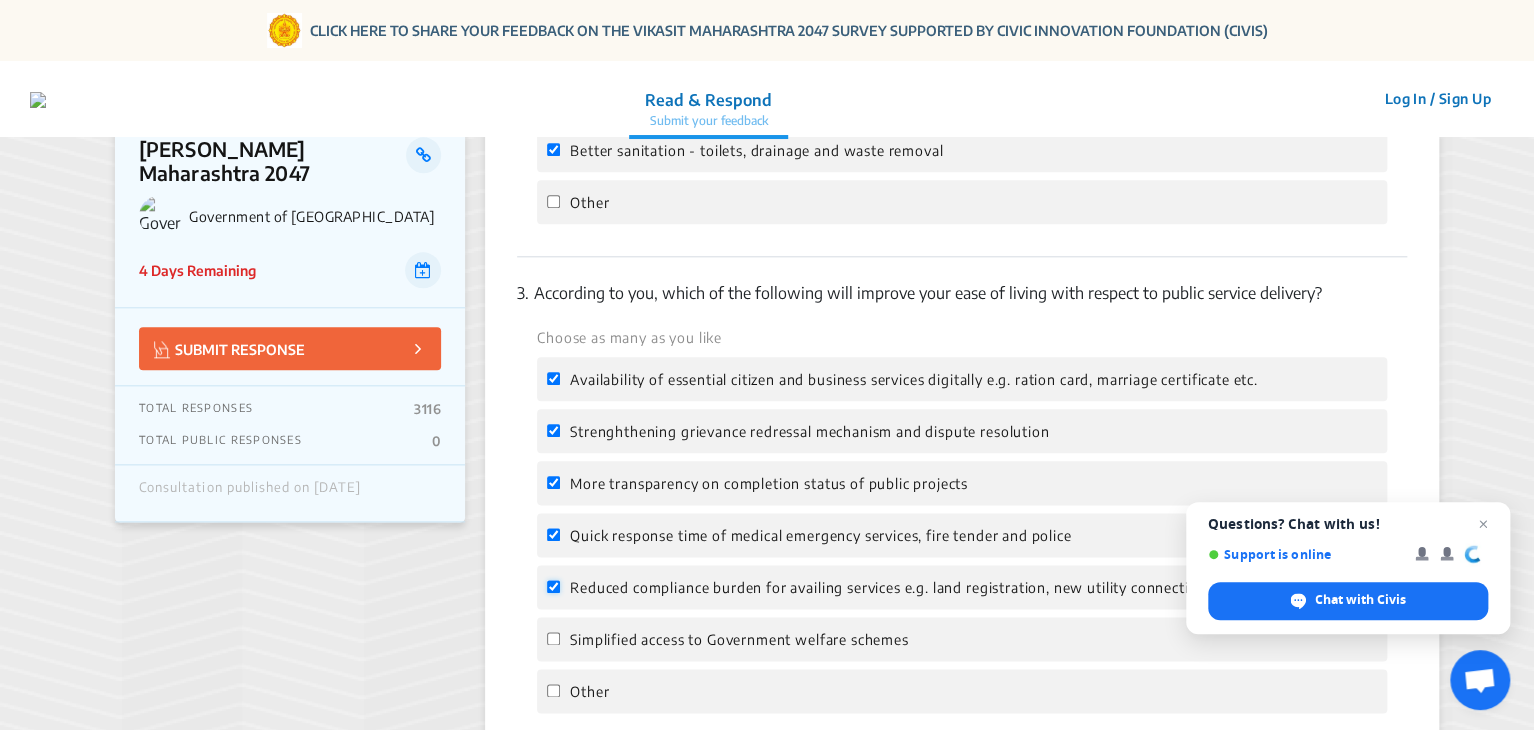 checkbox on "true" 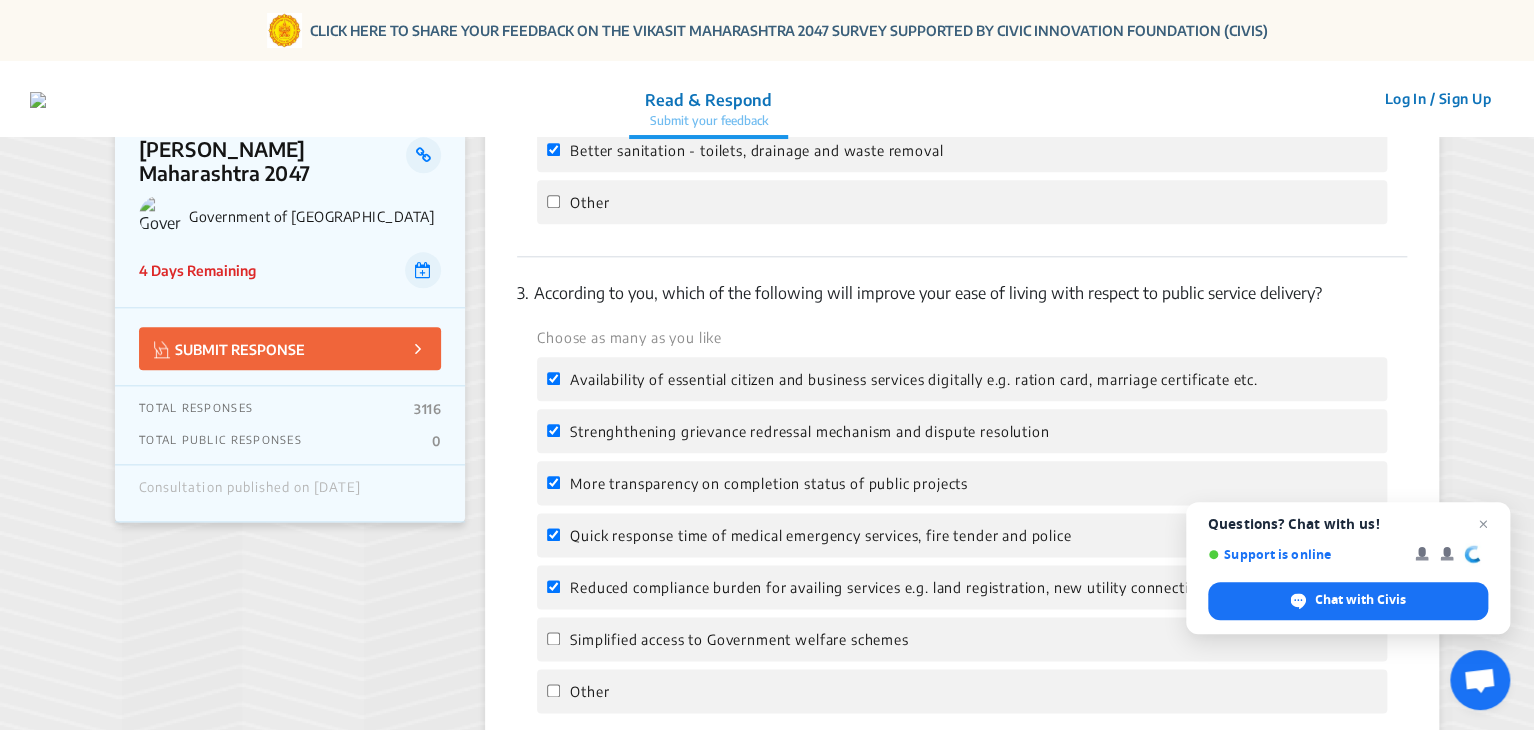 click on "Simplified access to Government welfare schemes" 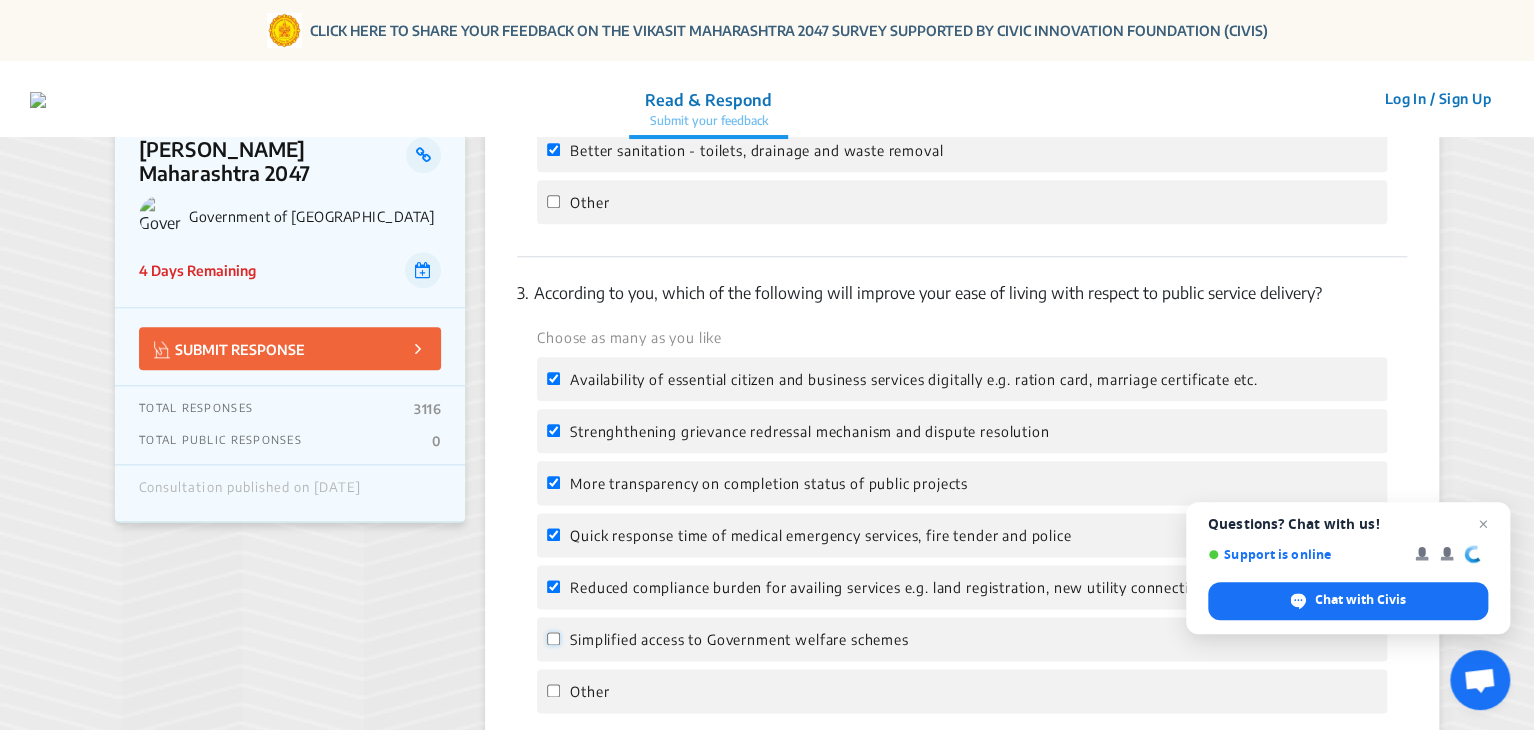 click on "Simplified access to Government welfare schemes" 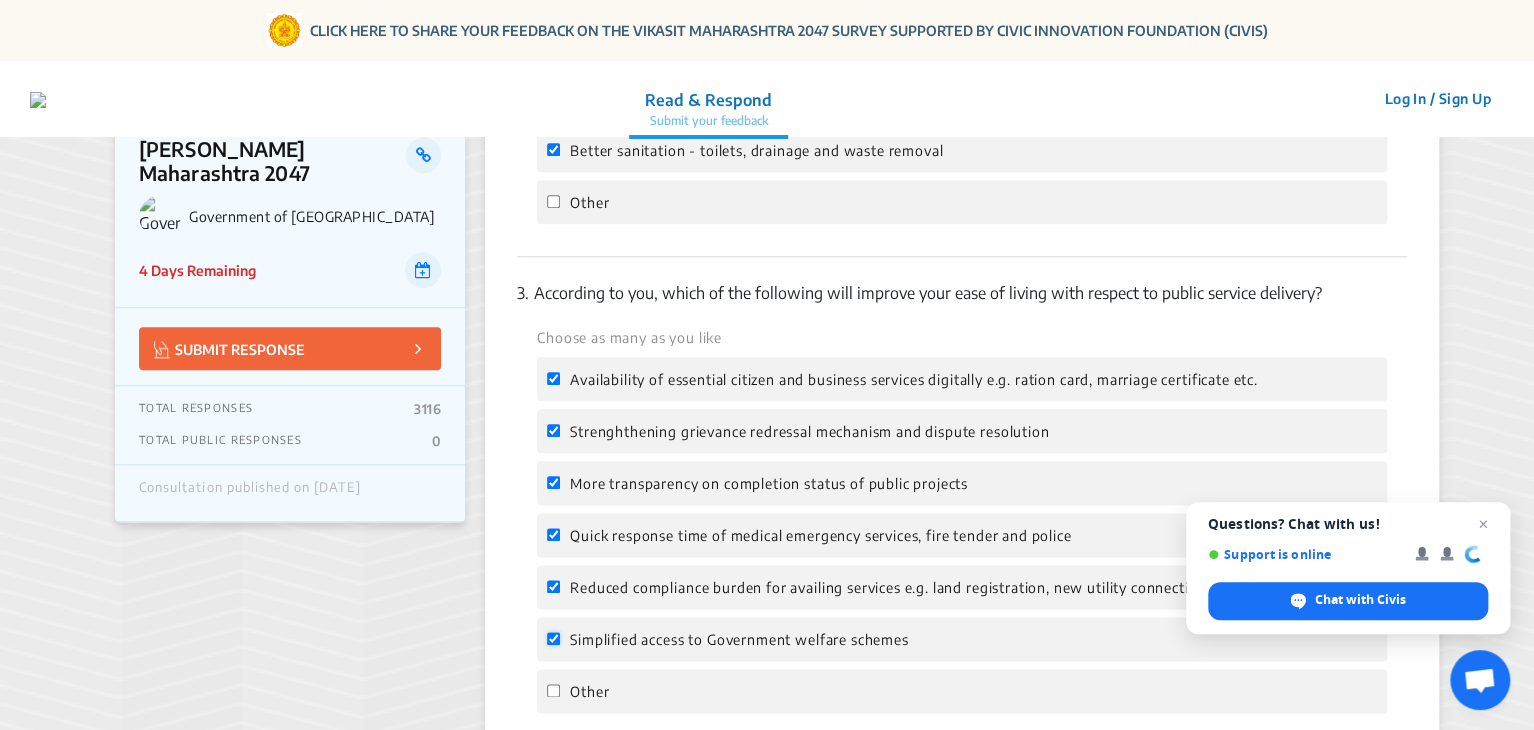 checkbox on "true" 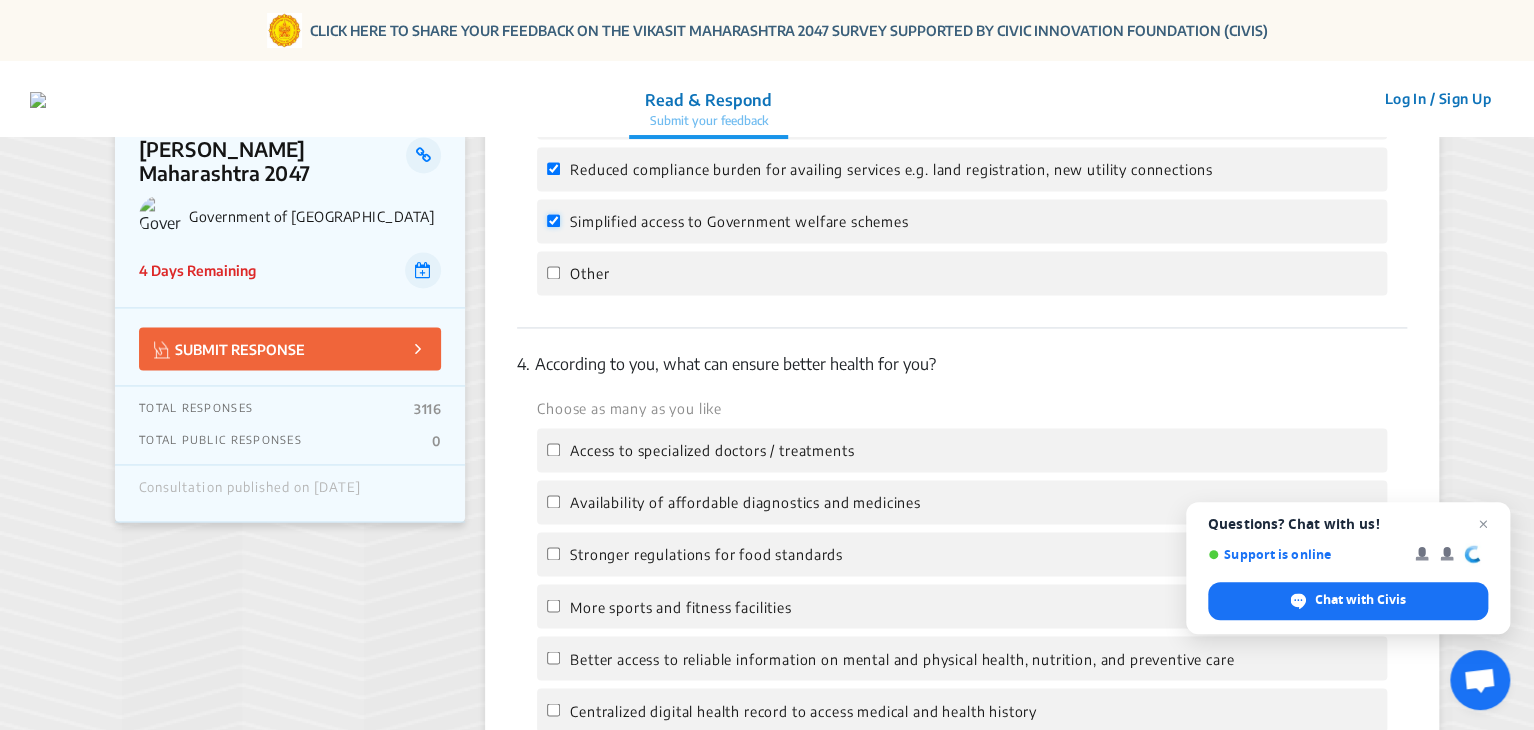 scroll, scrollTop: 1355, scrollLeft: 0, axis: vertical 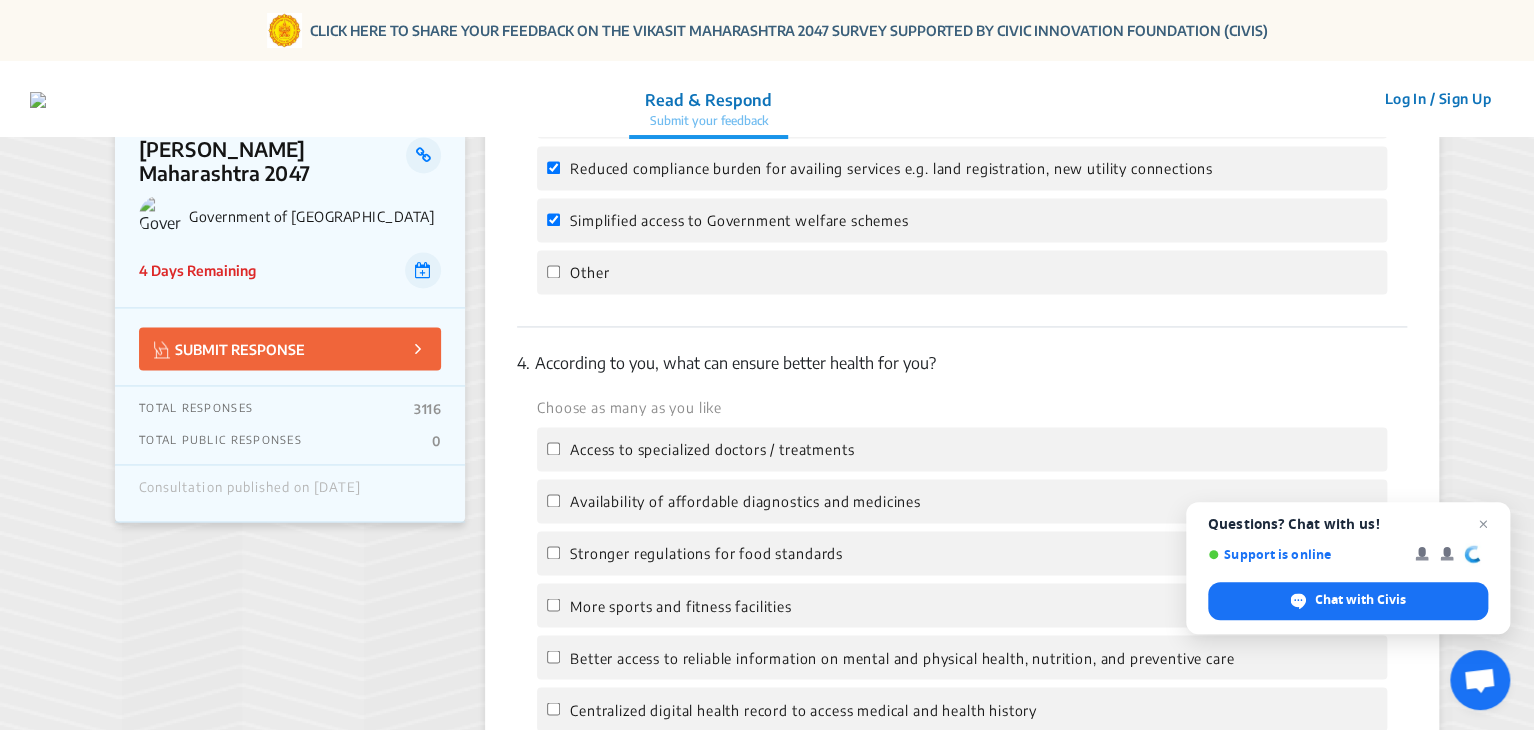 click on "Access to specialized doctors / treatments" 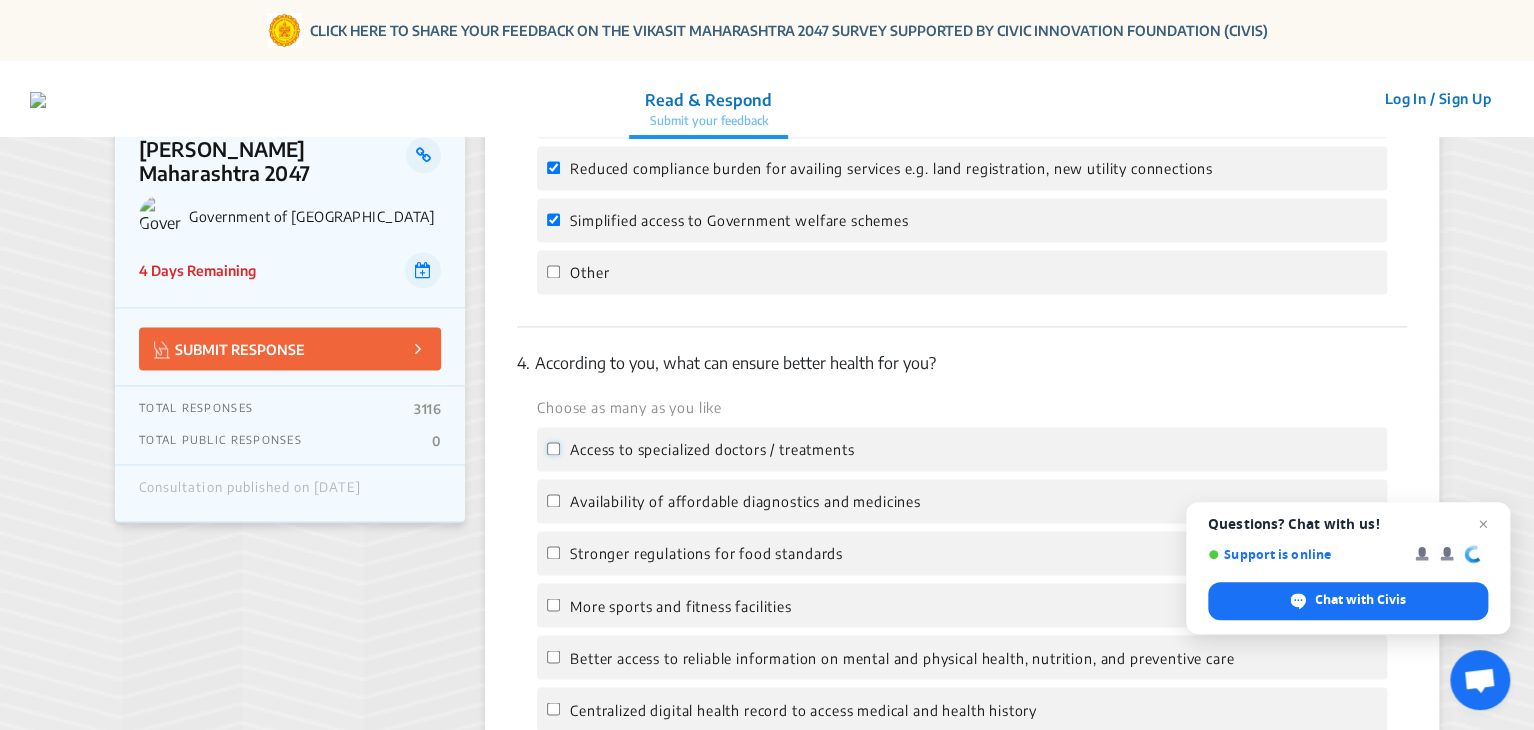 click on "Access to specialized doctors / treatments" 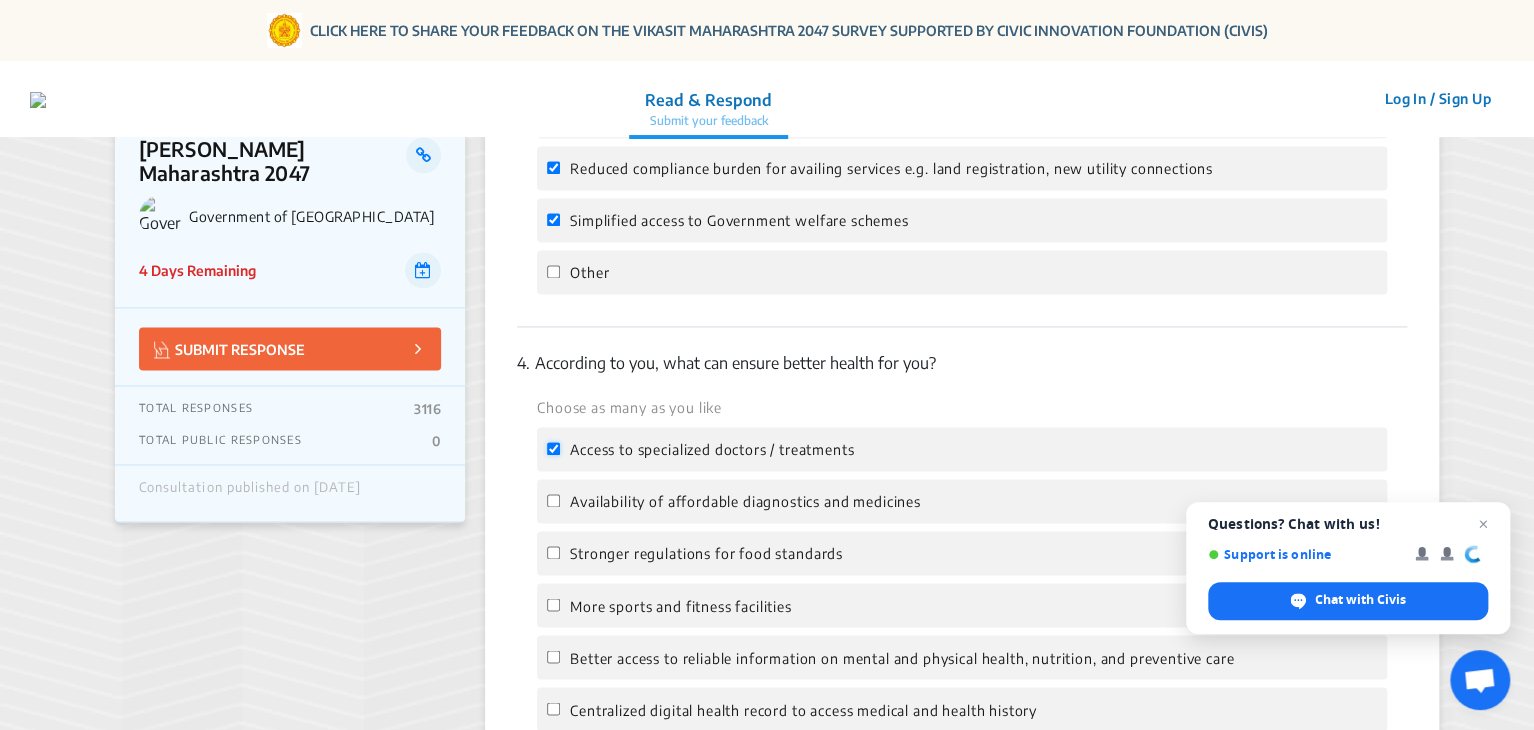 checkbox on "true" 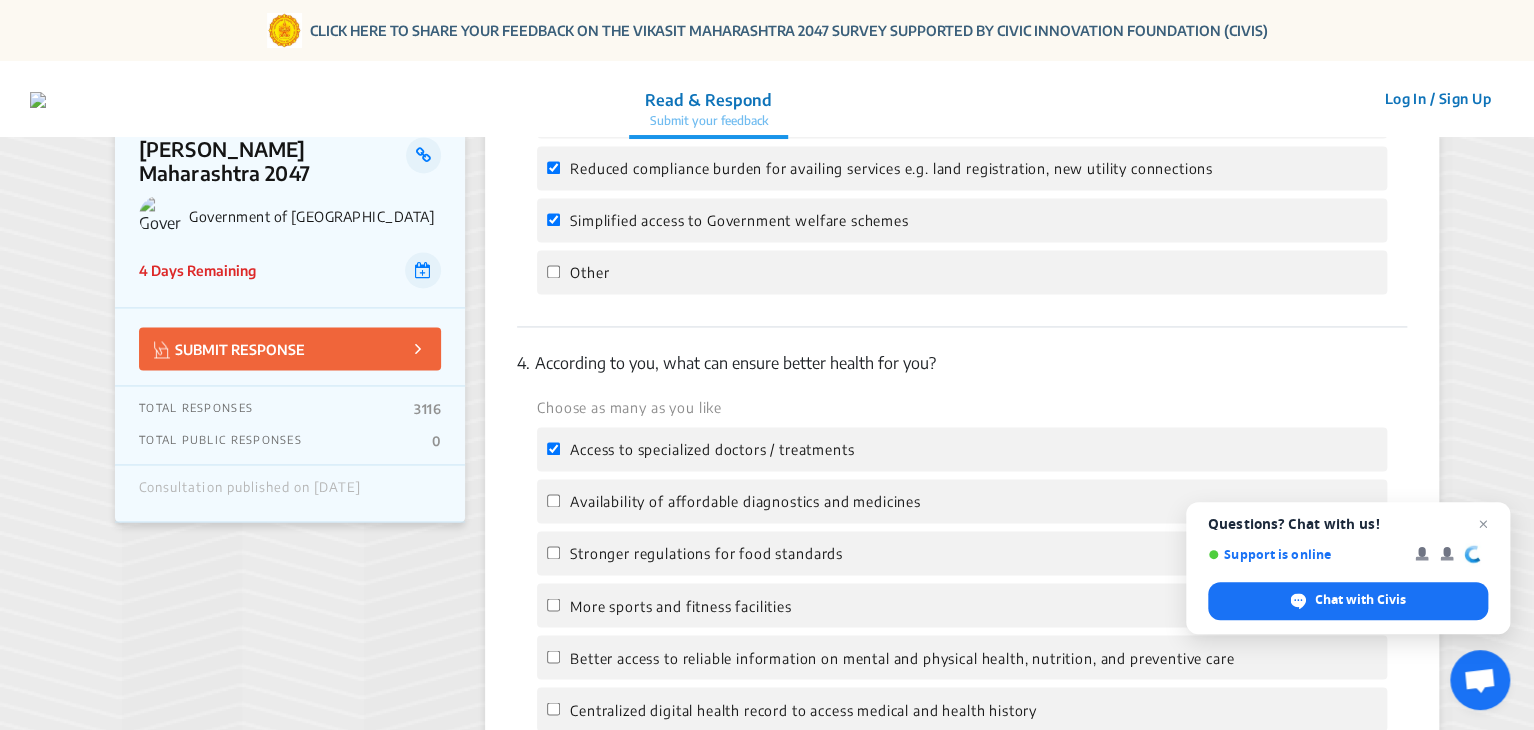 click on "Availability of affordable diagnostics and medicines" 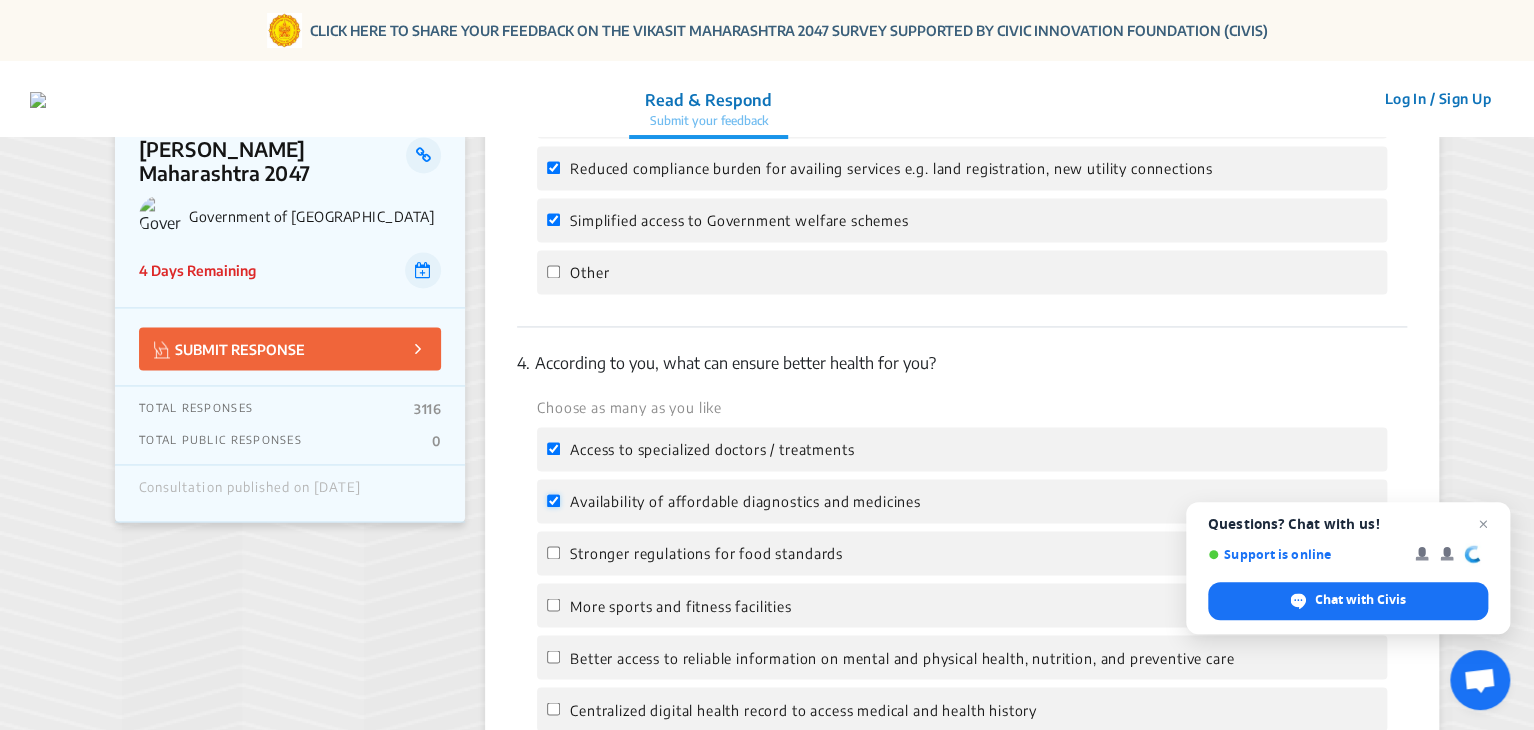 checkbox on "true" 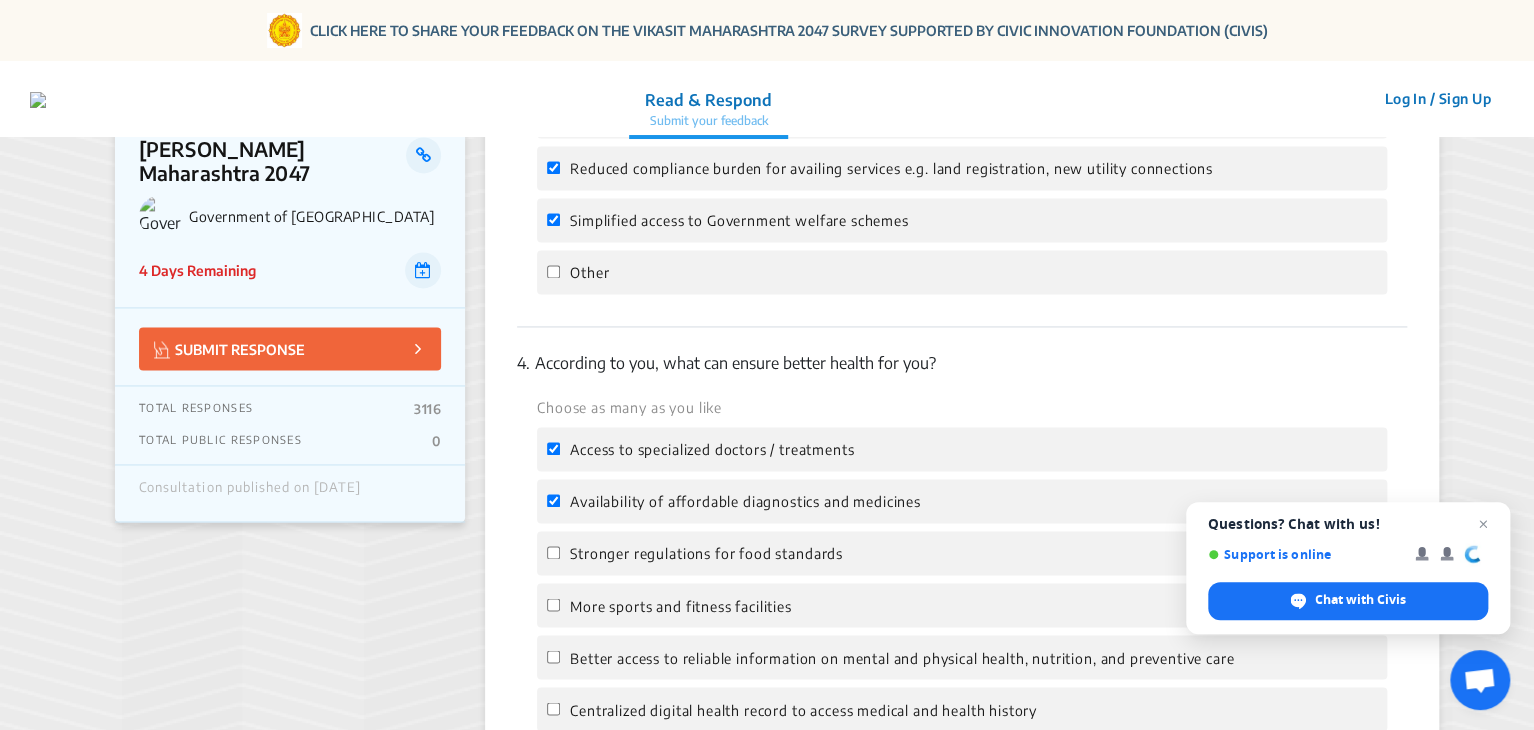 click on "Stronger regulations for food standards" 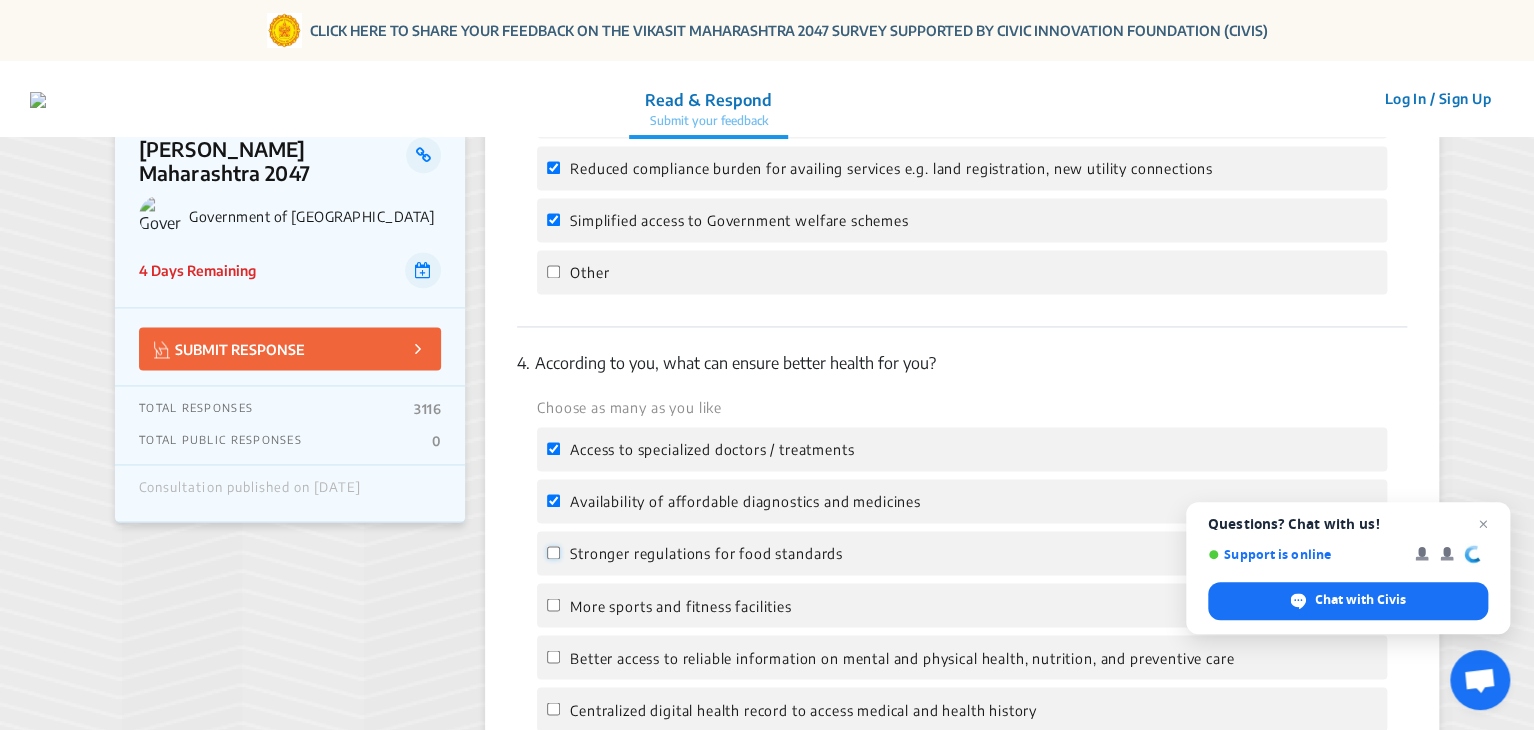 click on "Stronger regulations for food standards" 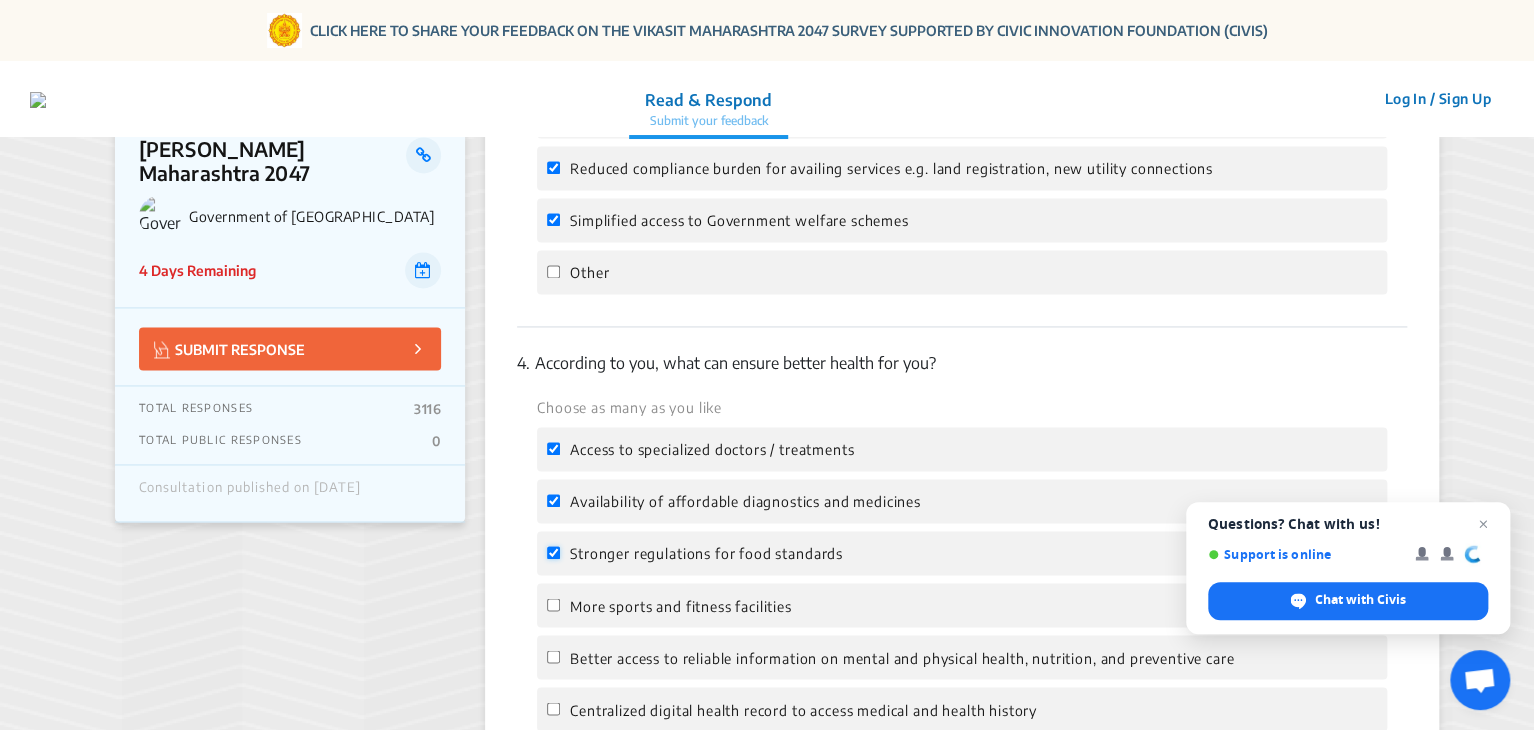checkbox on "true" 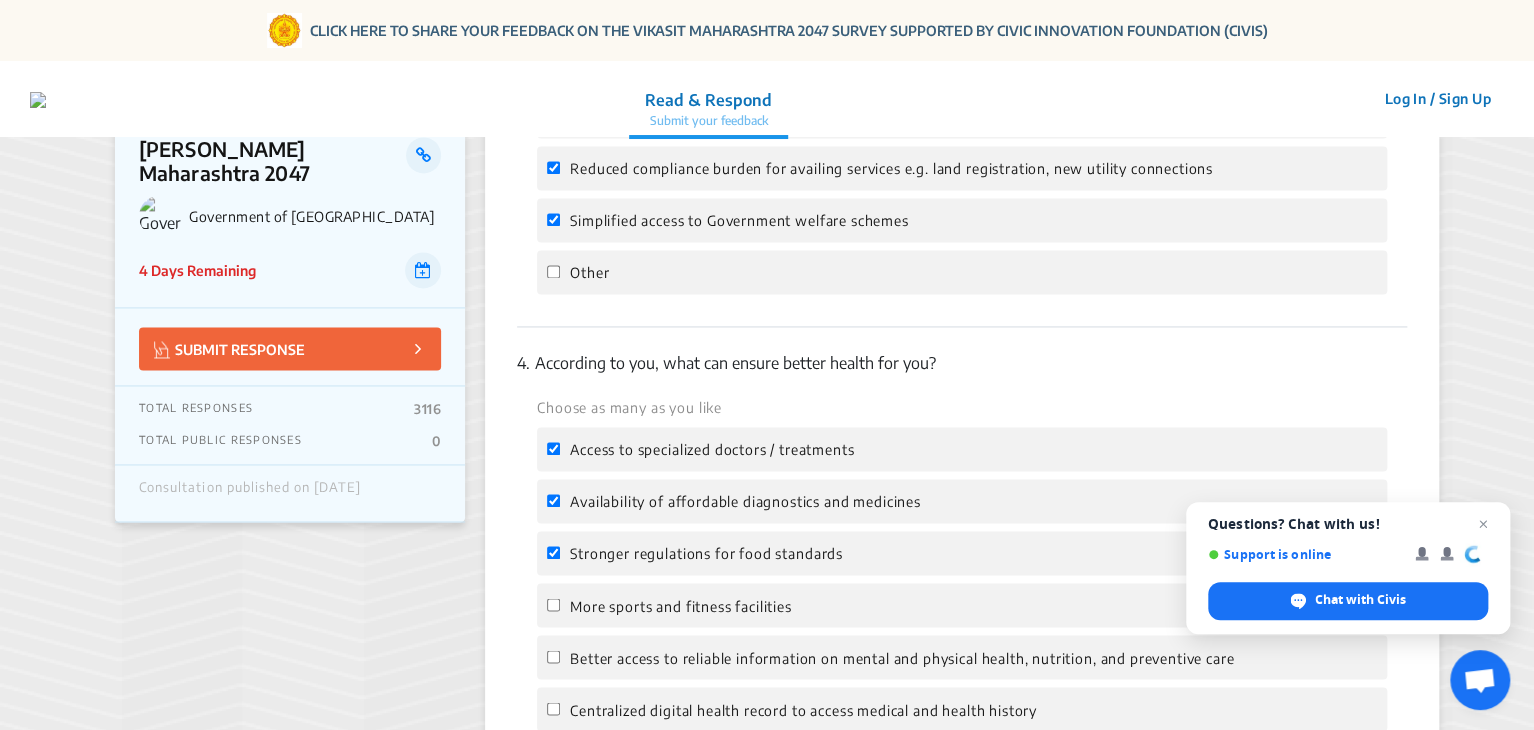 click on "More sports and fitness facilities" 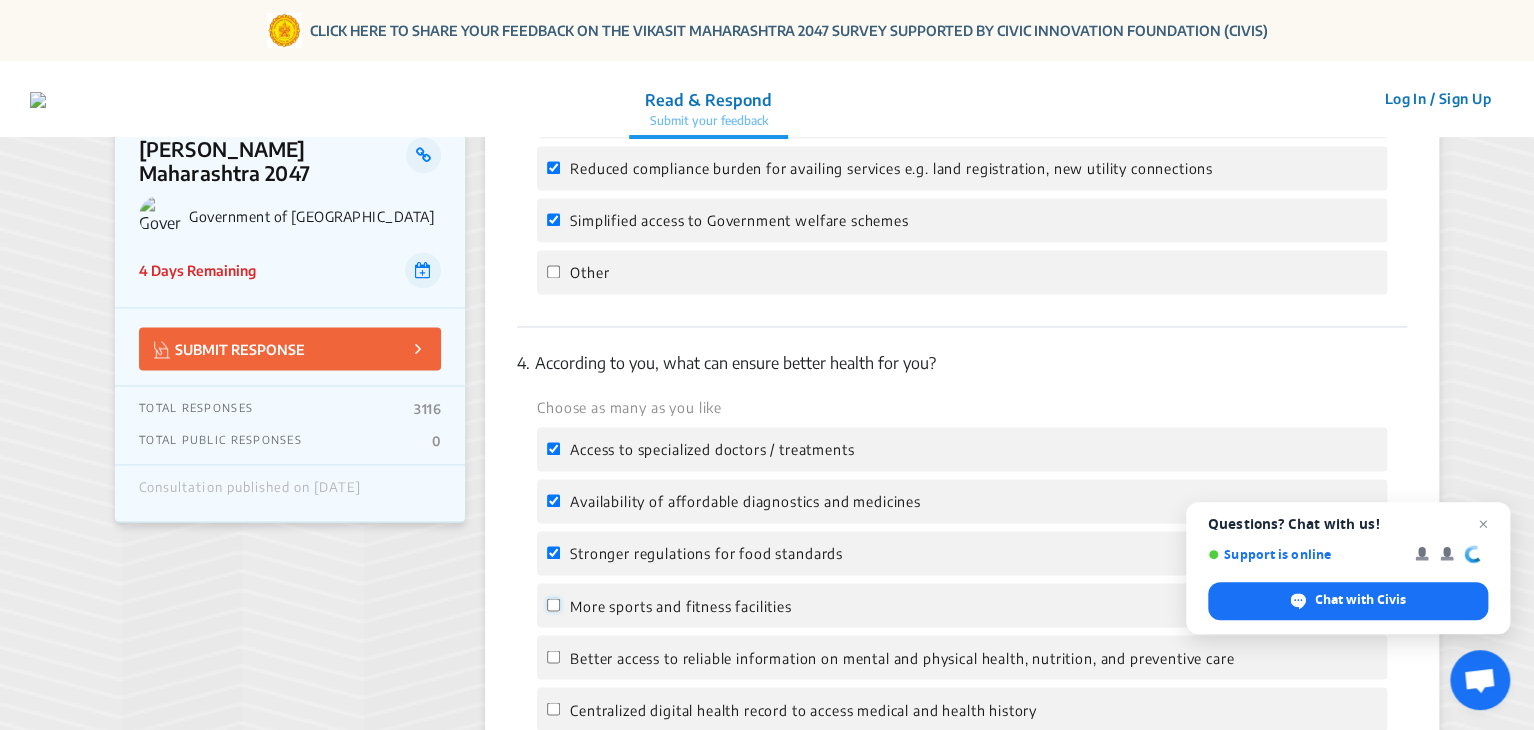 click on "More sports and fitness facilities" 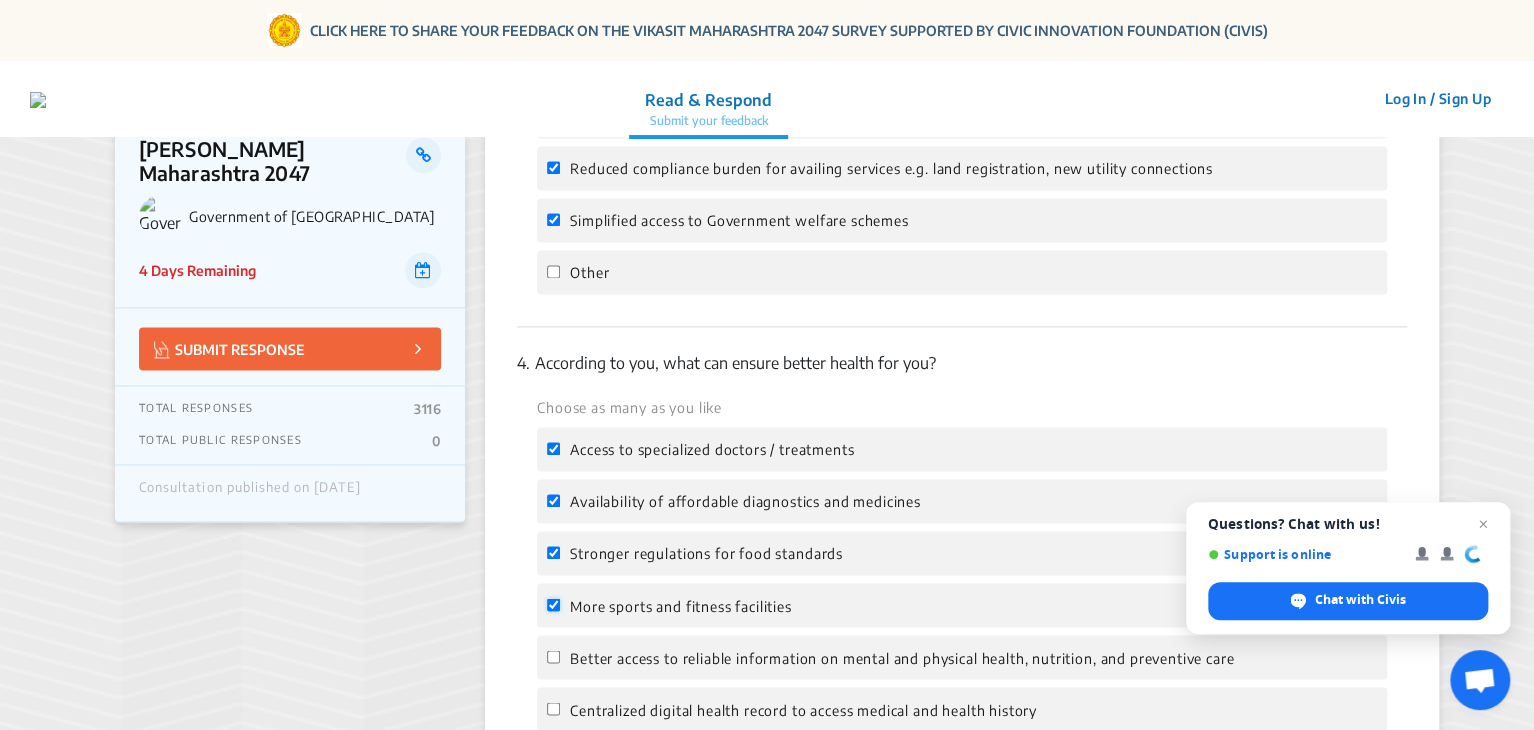 checkbox on "true" 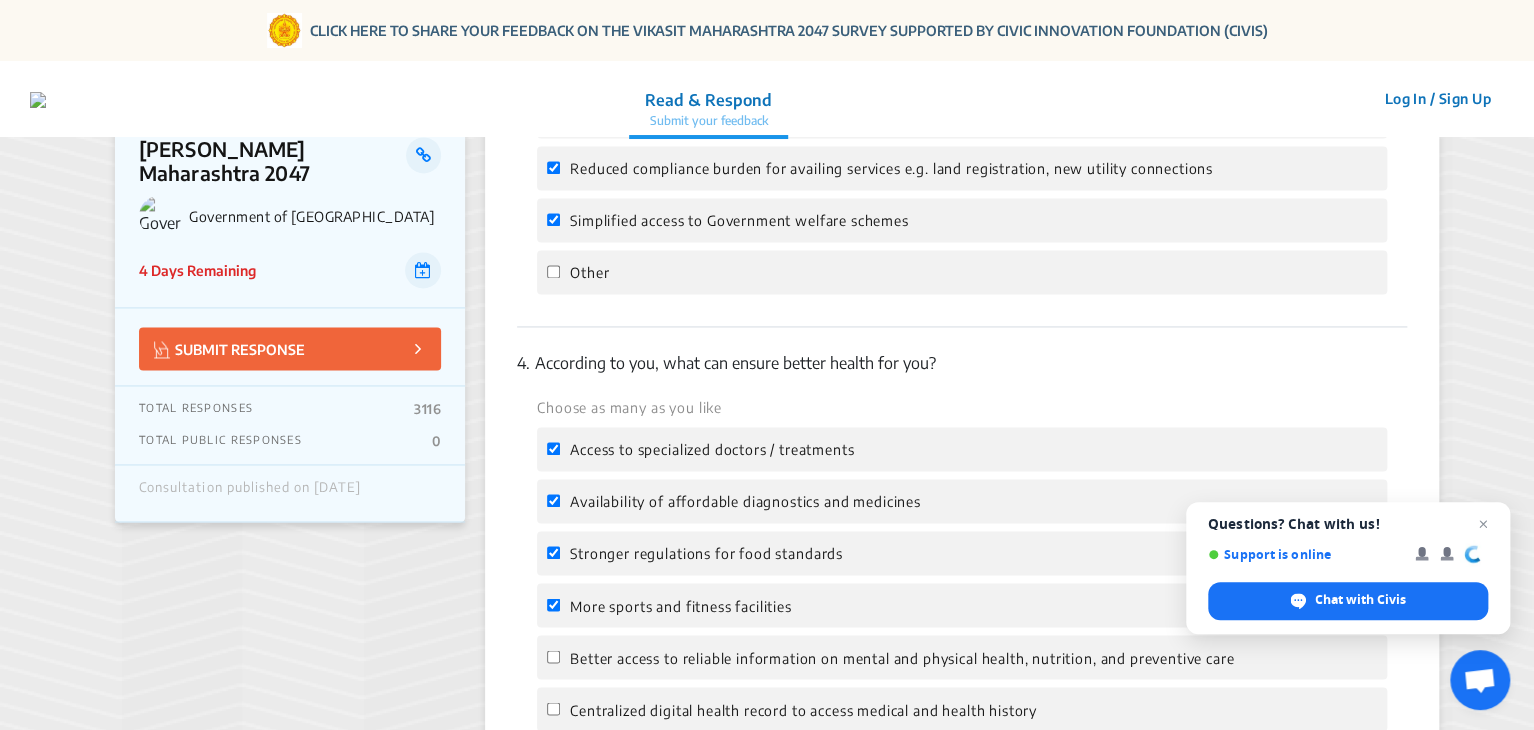 click on "Better access to reliable information on mental and physical health, nutrition, and preventive care" 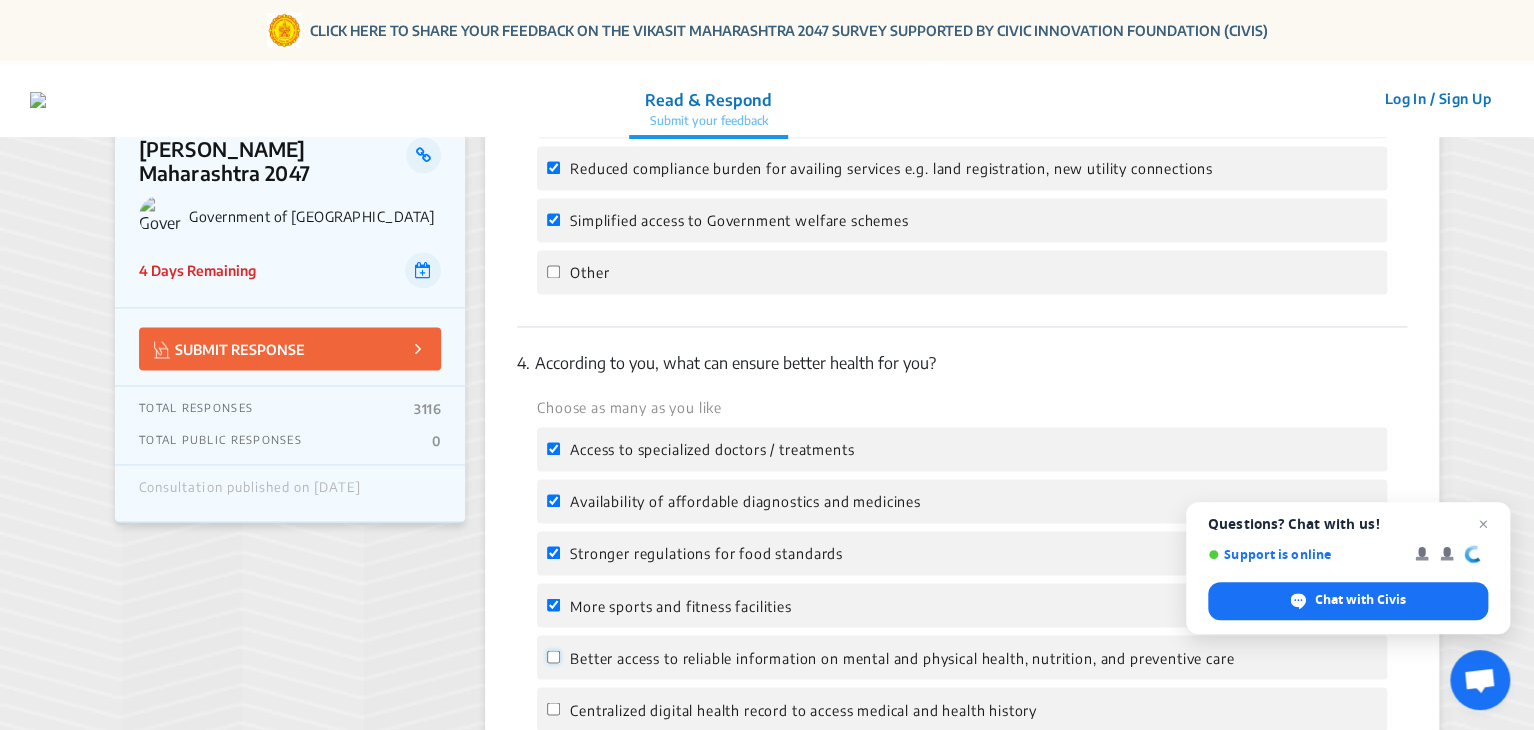 click on "Better access to reliable information on mental and physical health, nutrition, and preventive care" 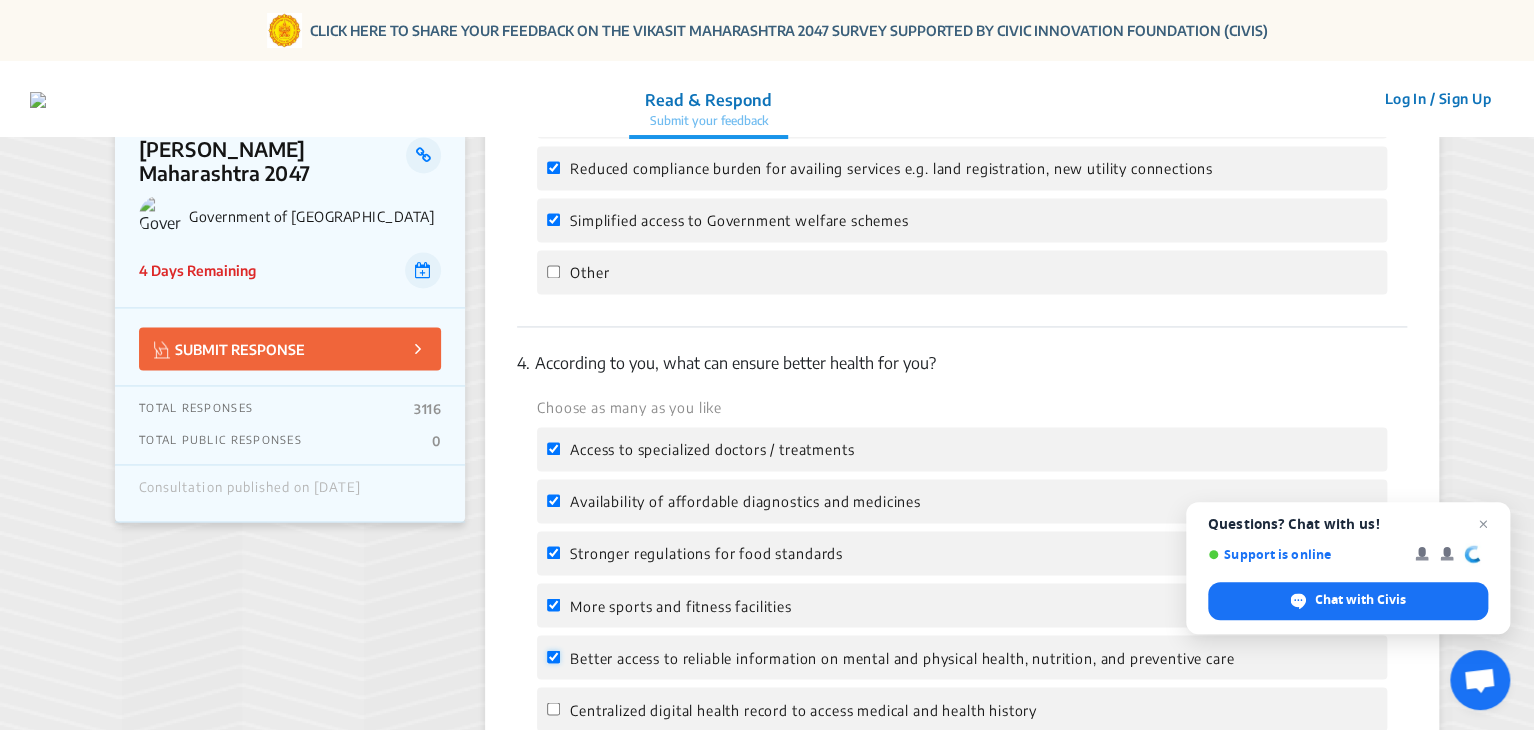 checkbox on "true" 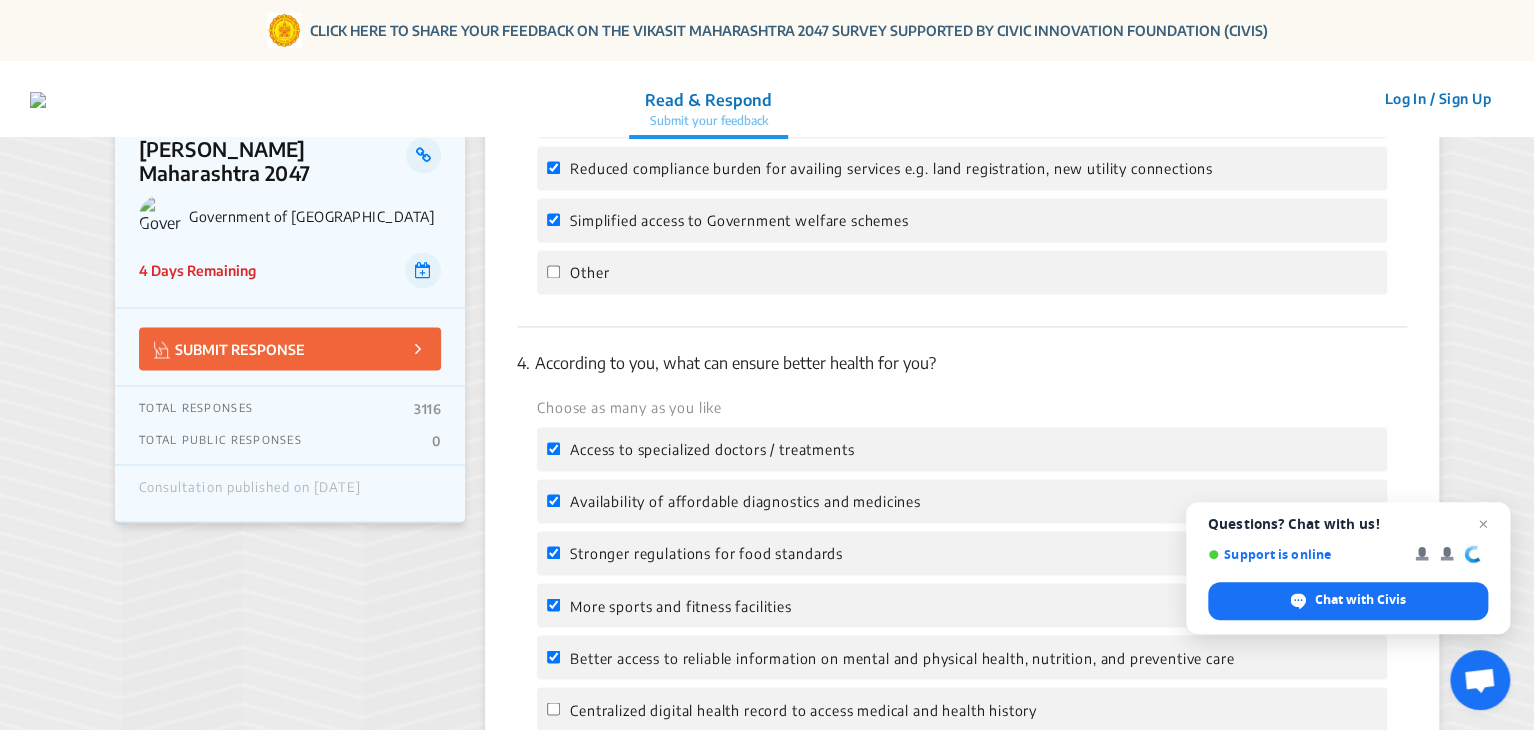 click on "Centralized digital health record to access medical and health history" 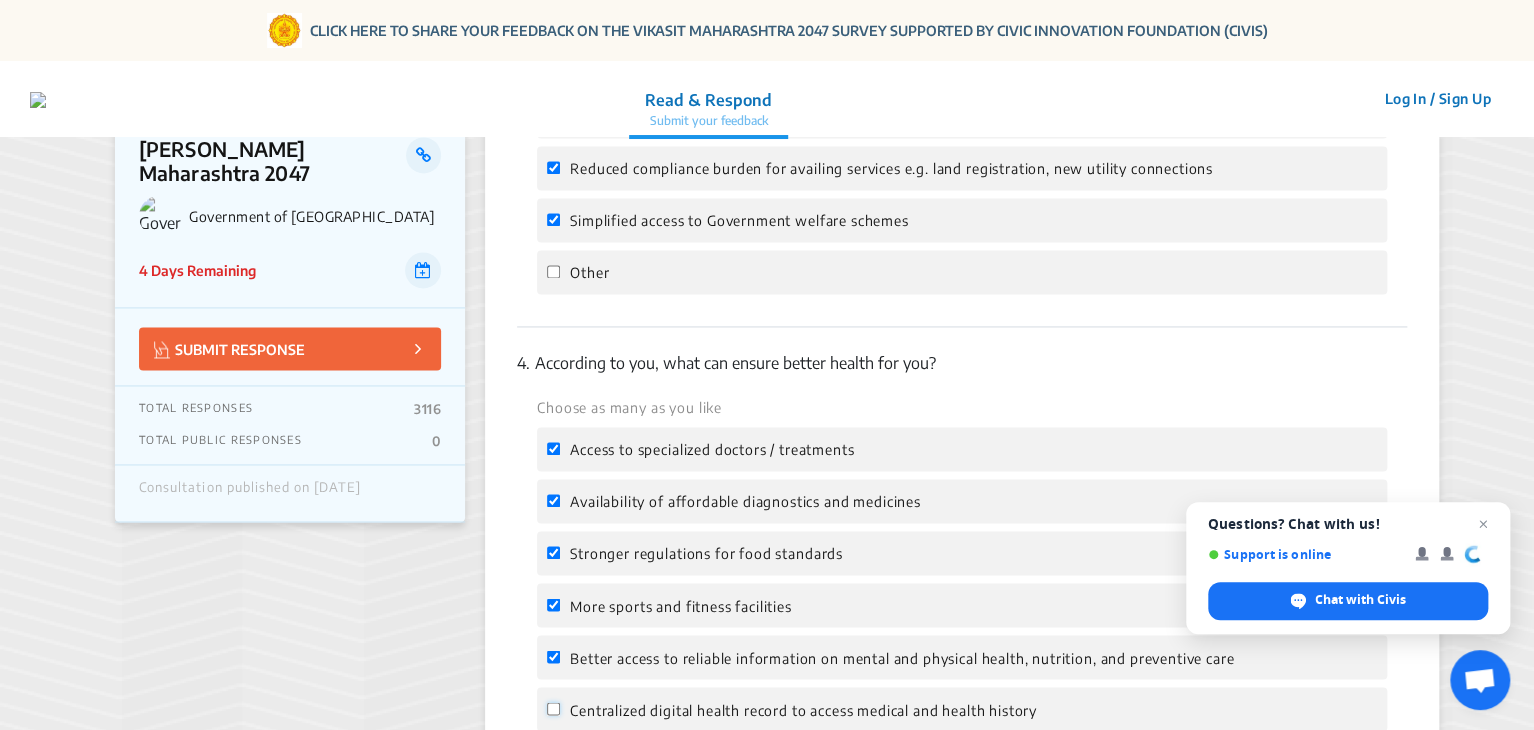 click on "Centralized digital health record to access medical and health history" 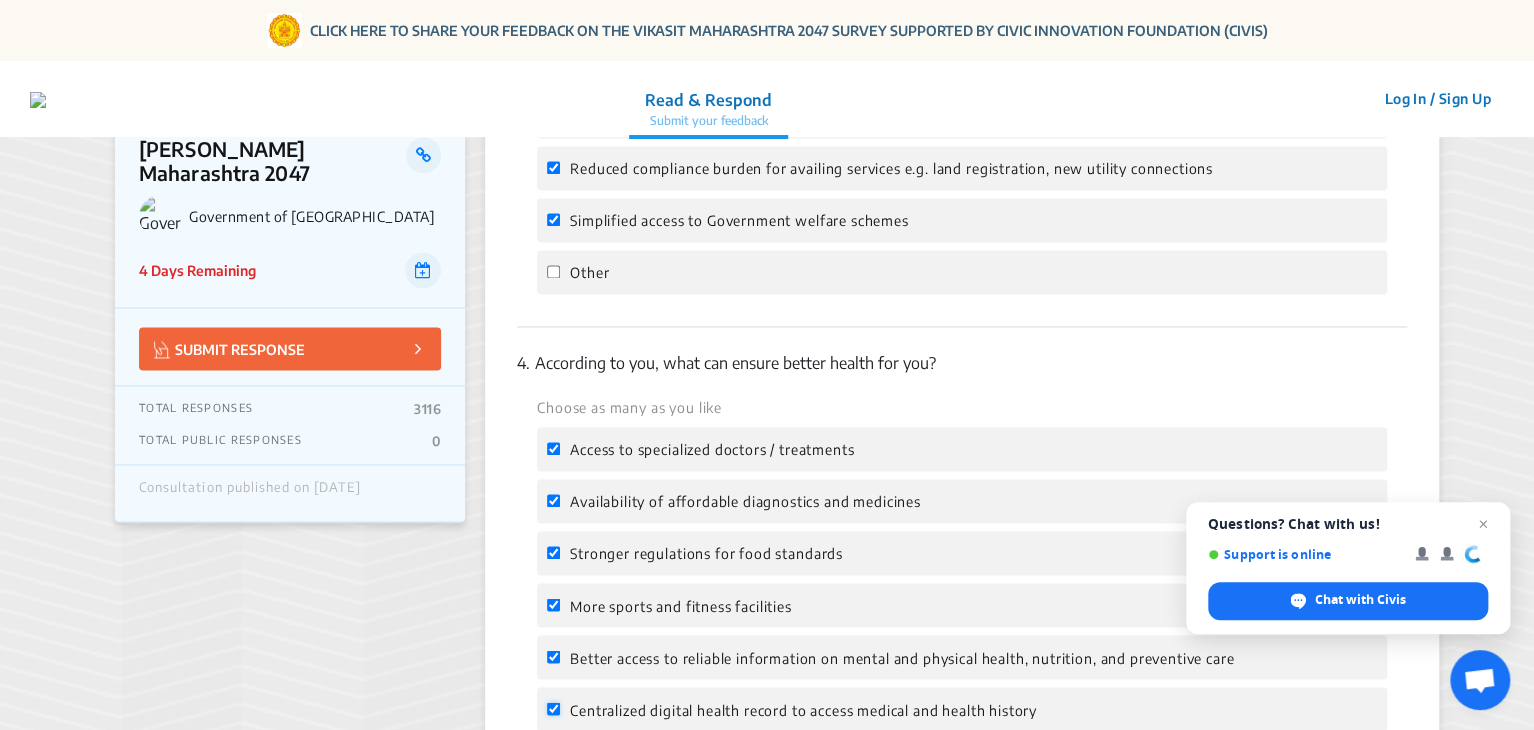 checkbox on "true" 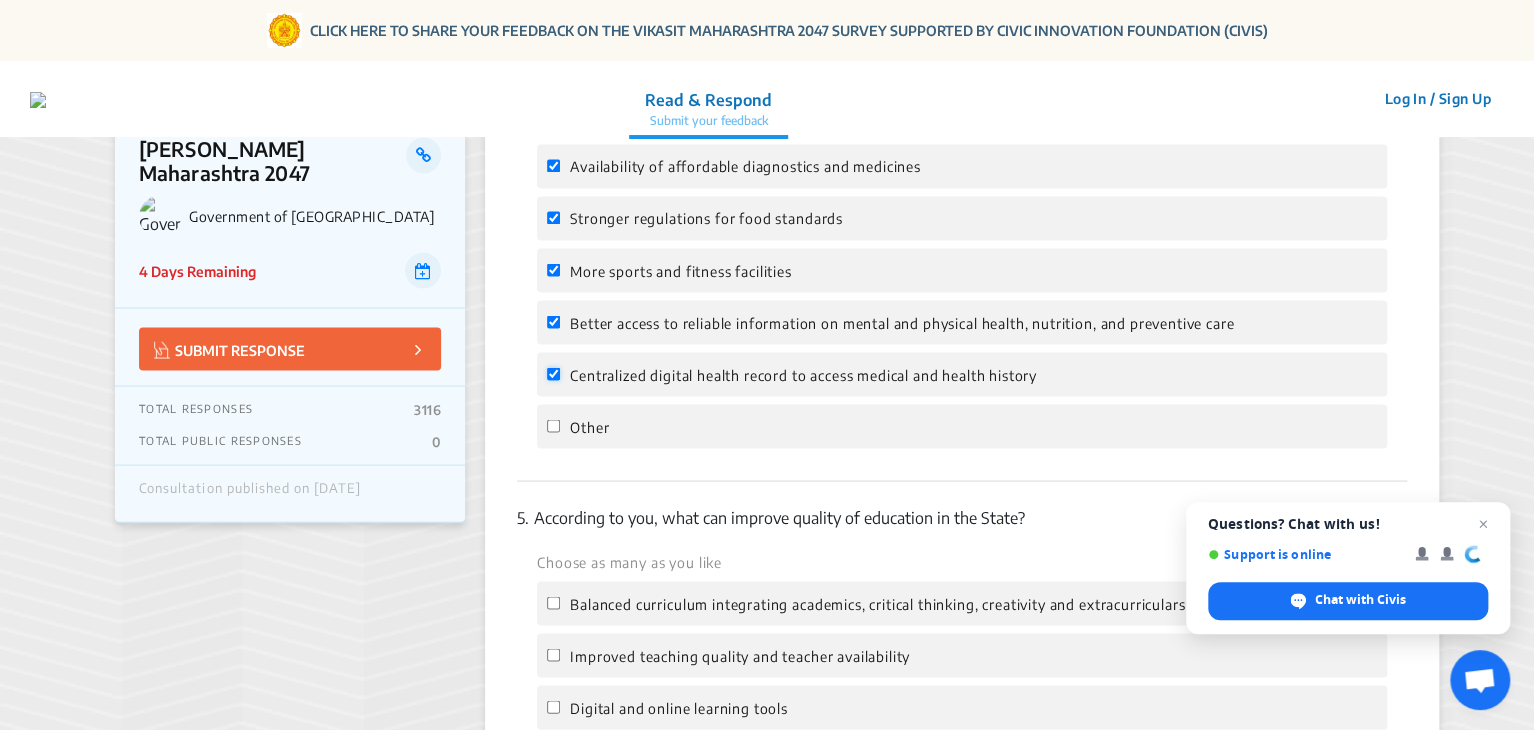 scroll, scrollTop: 1691, scrollLeft: 0, axis: vertical 